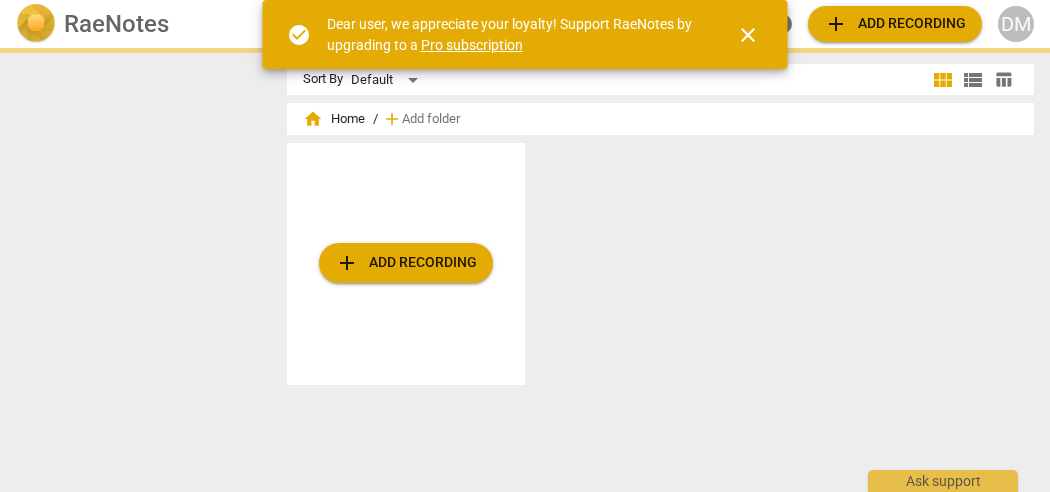 scroll, scrollTop: 0, scrollLeft: 0, axis: both 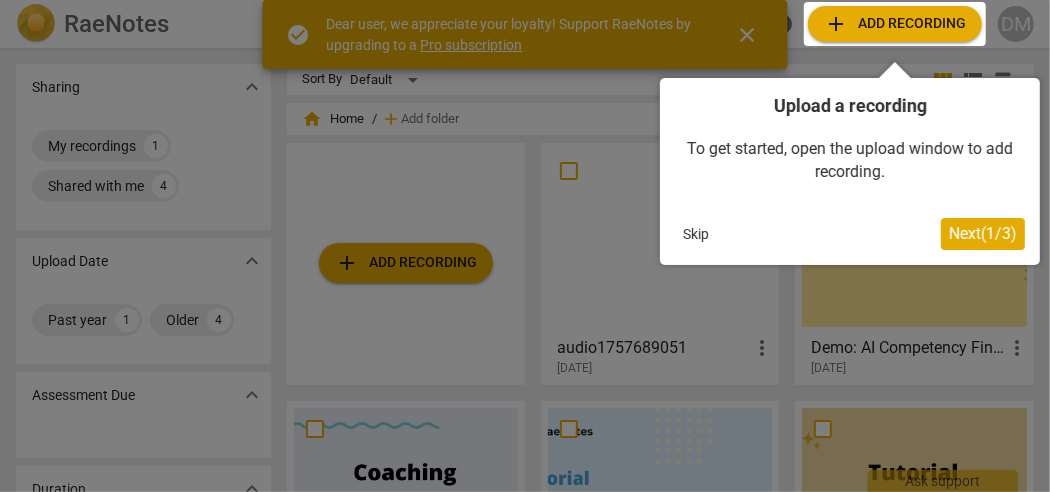 click at bounding box center [895, 24] 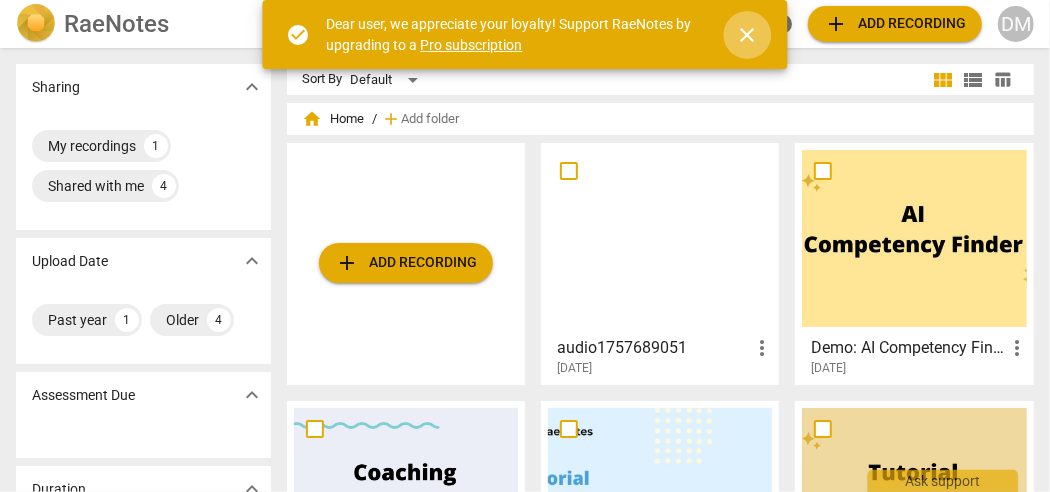 click on "close" at bounding box center [748, 35] 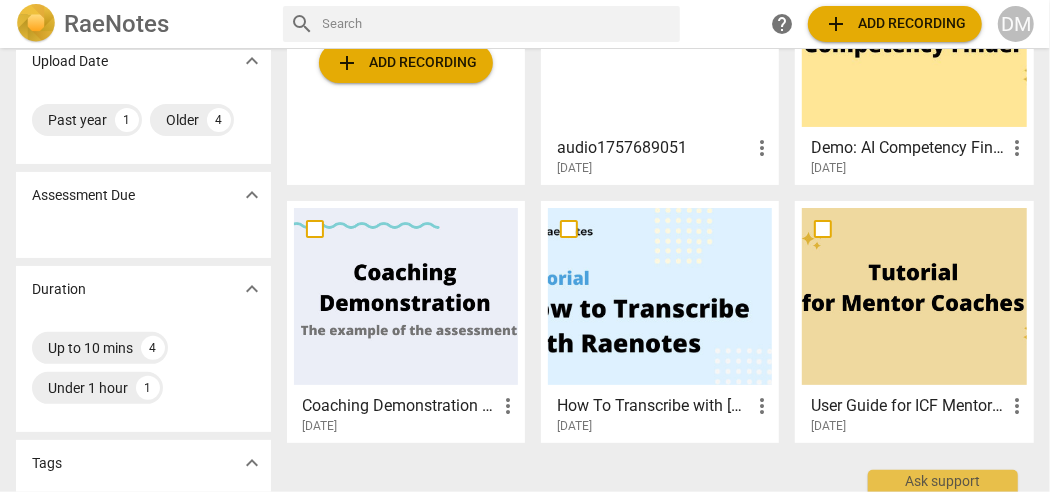 scroll, scrollTop: 0, scrollLeft: 0, axis: both 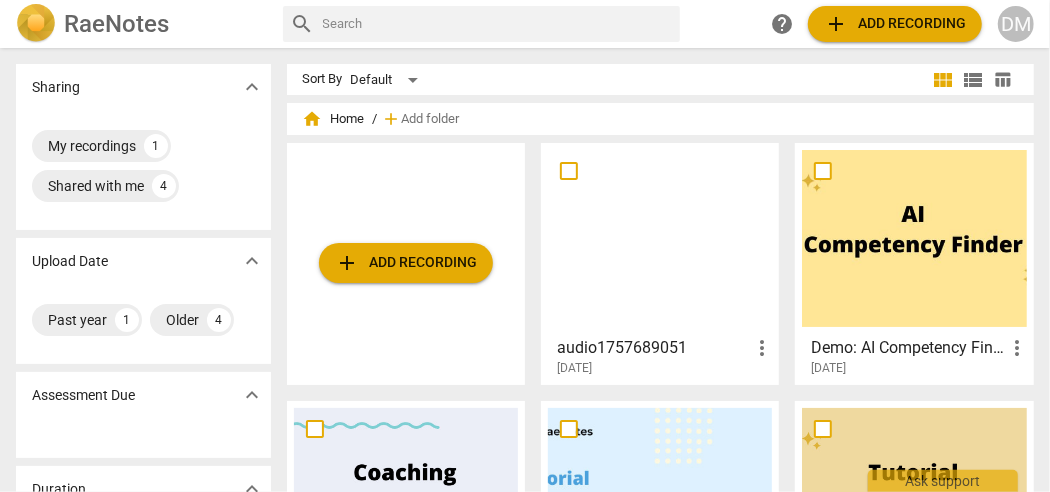 click on "add   Add recording" at bounding box center [406, 263] 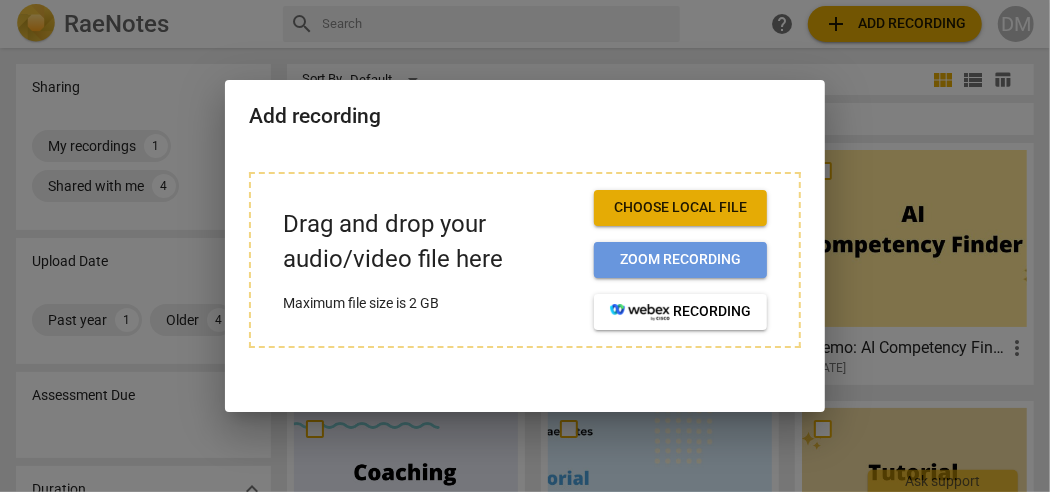 click on "Zoom recording" at bounding box center [680, 260] 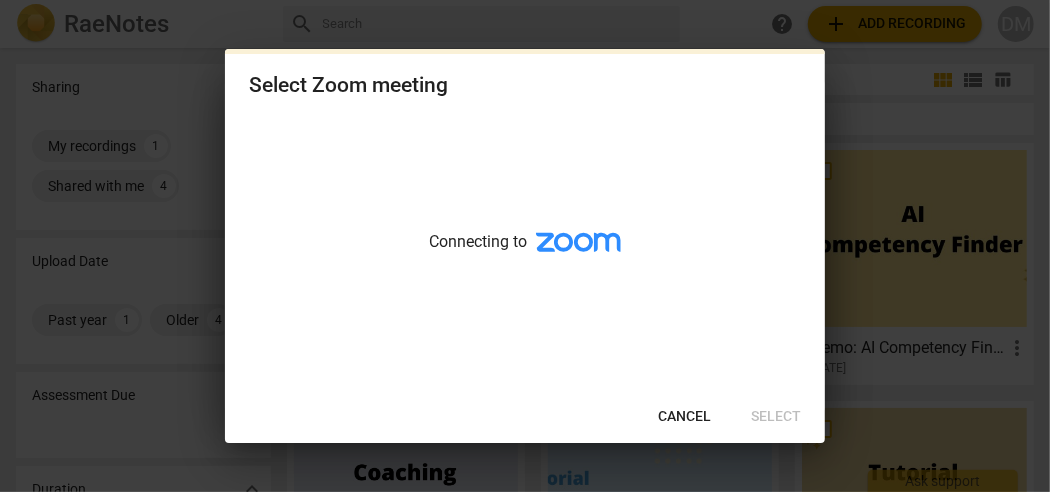 click on "Cancel" at bounding box center (684, 417) 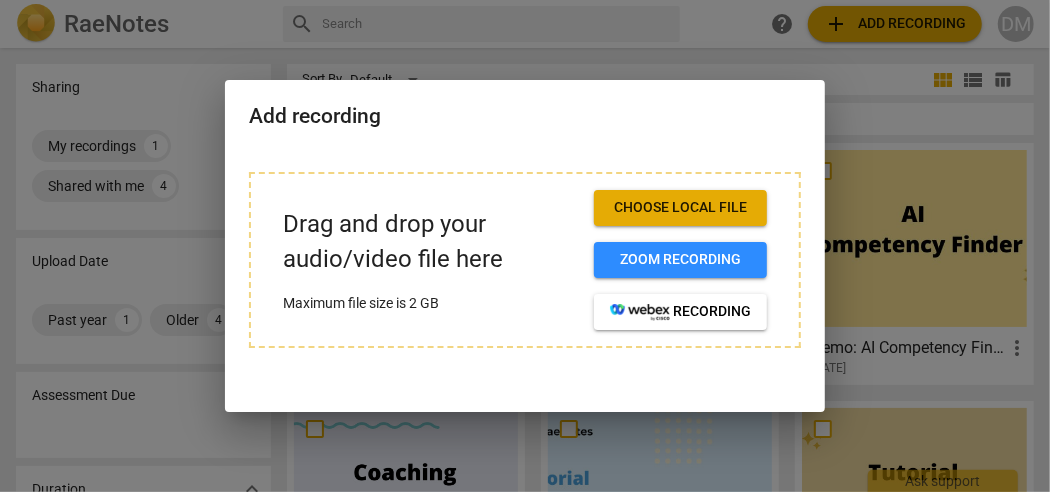 click on "Choose local file" at bounding box center [680, 208] 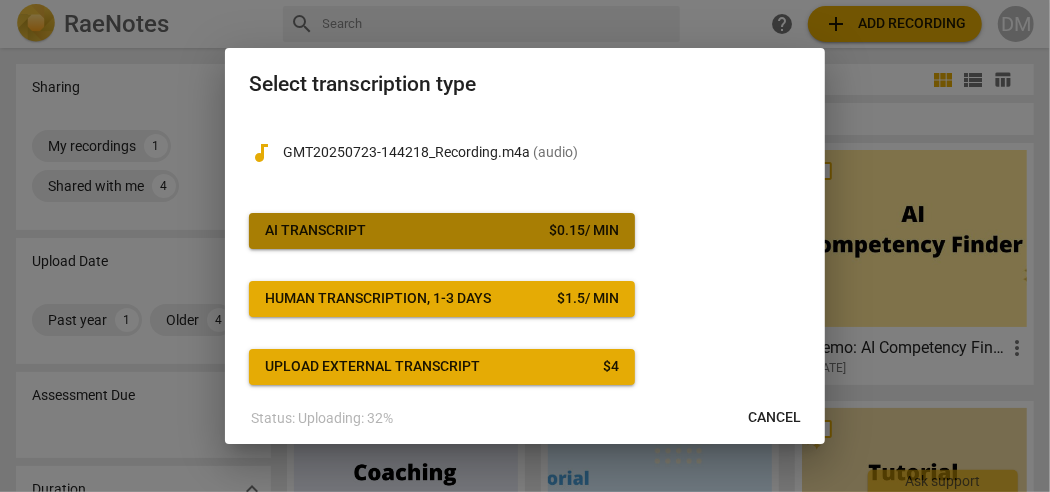 click on "$ 0.15  / min" at bounding box center (584, 231) 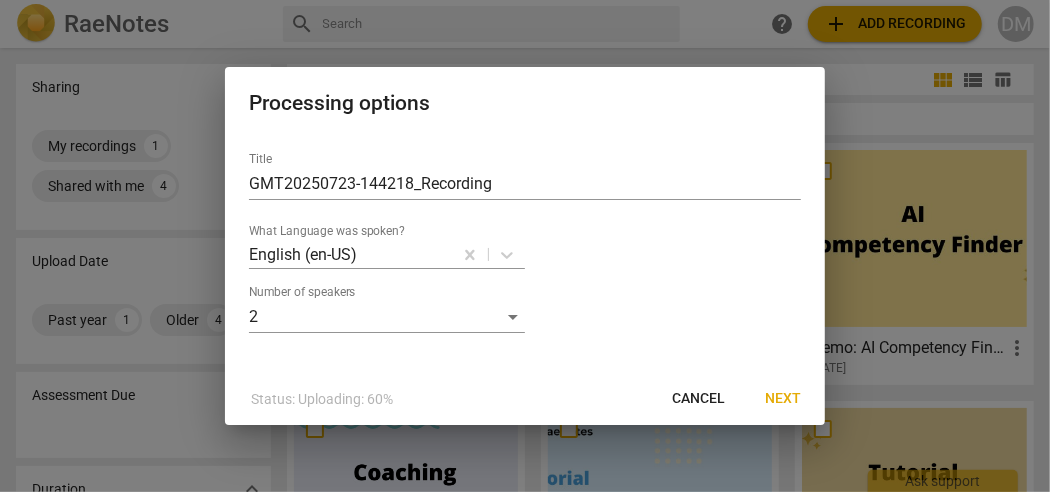 click on "Next" at bounding box center [783, 399] 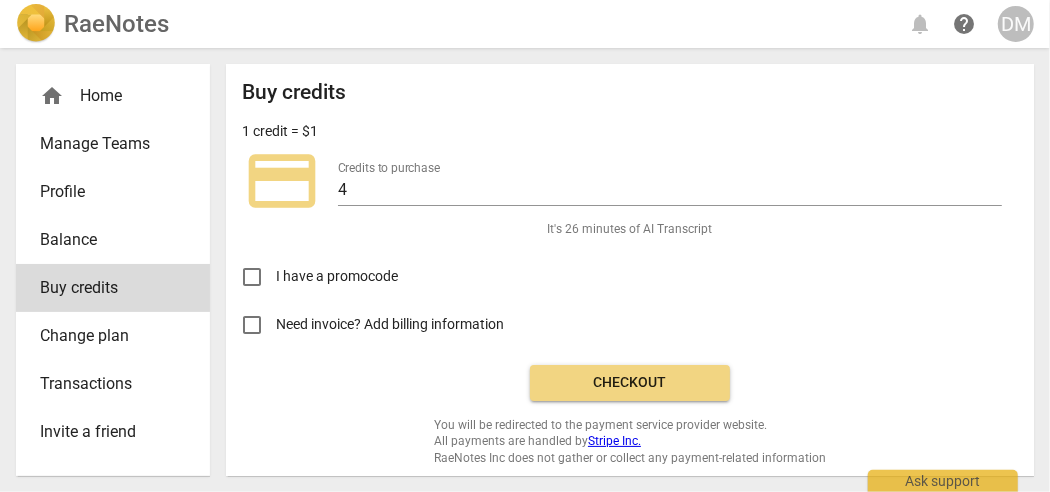 scroll, scrollTop: 6, scrollLeft: 0, axis: vertical 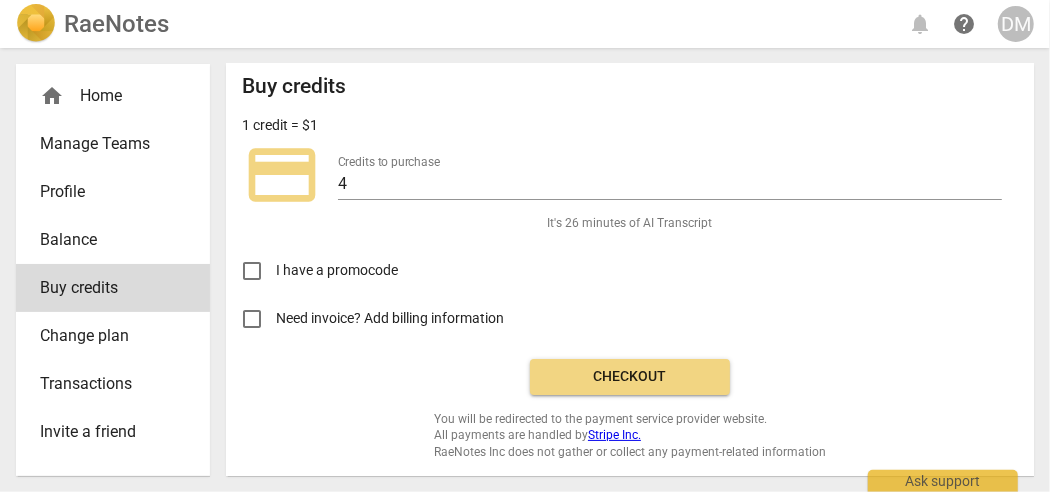 click on "Need invoice? Add billing information" at bounding box center (252, 319) 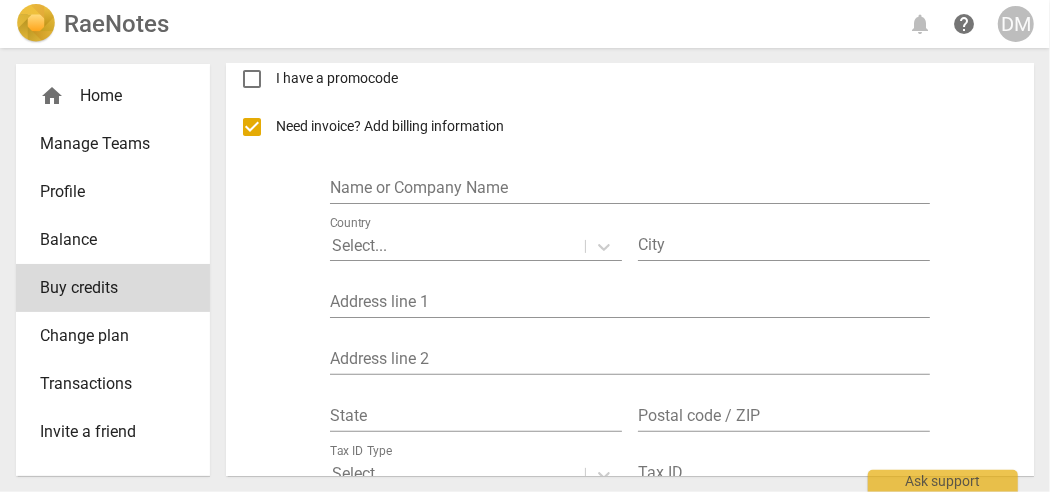 scroll, scrollTop: 200, scrollLeft: 0, axis: vertical 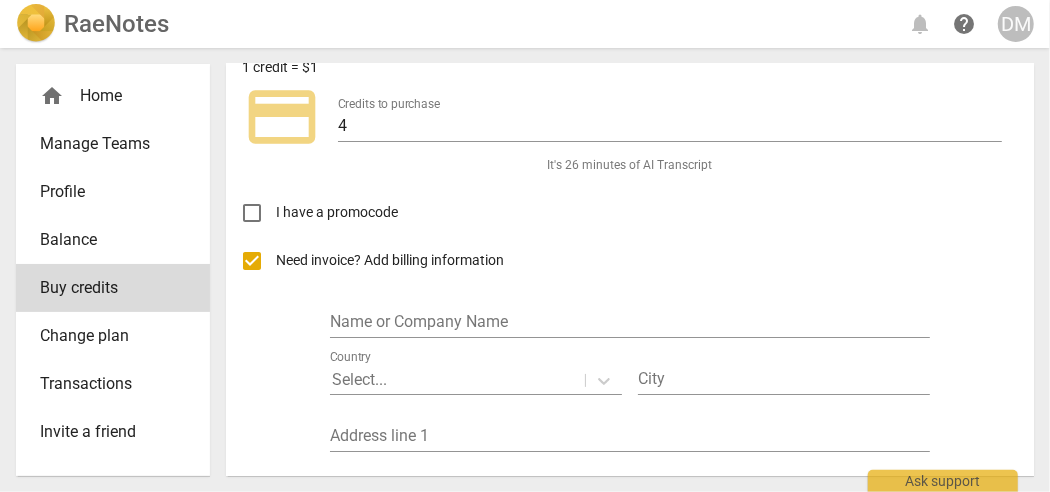 click on "Need invoice? Add billing information" at bounding box center [391, 260] 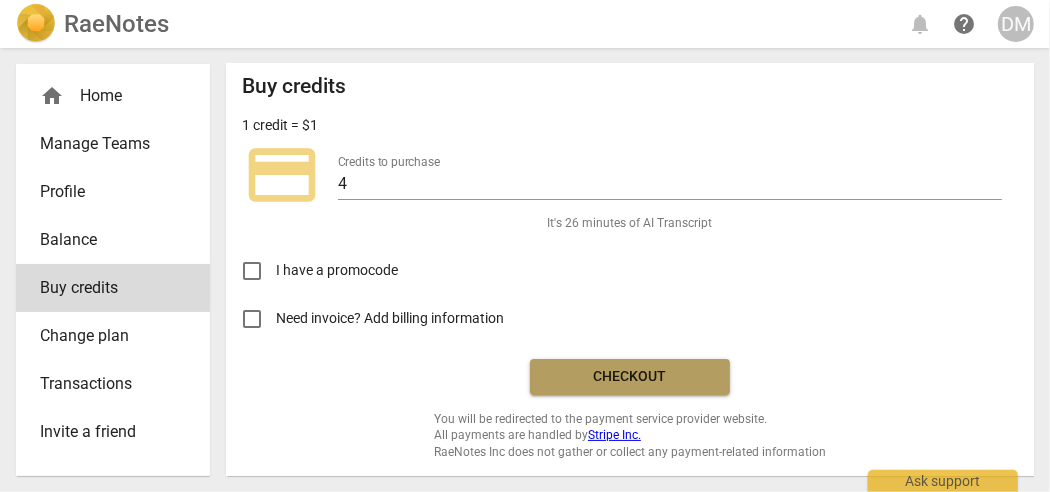 click on "Checkout" at bounding box center [630, 377] 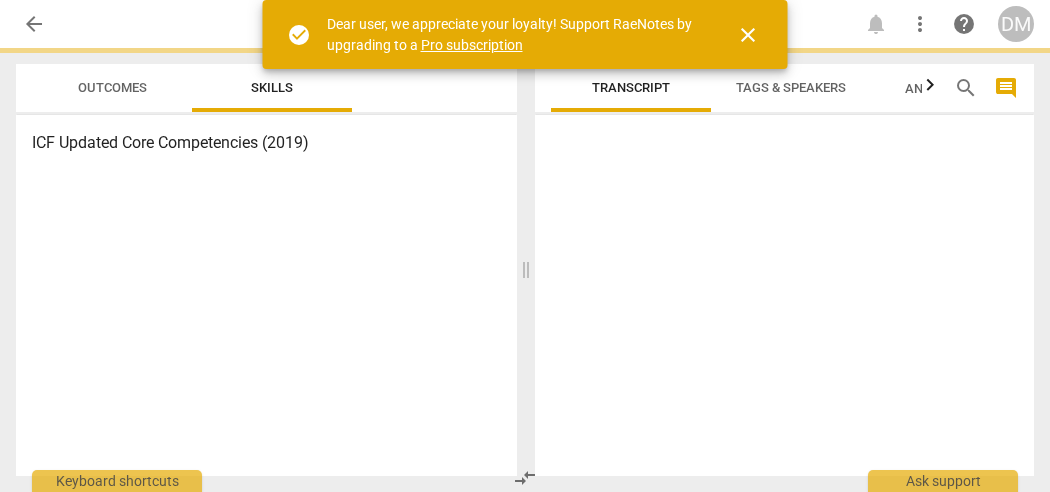 scroll, scrollTop: 0, scrollLeft: 0, axis: both 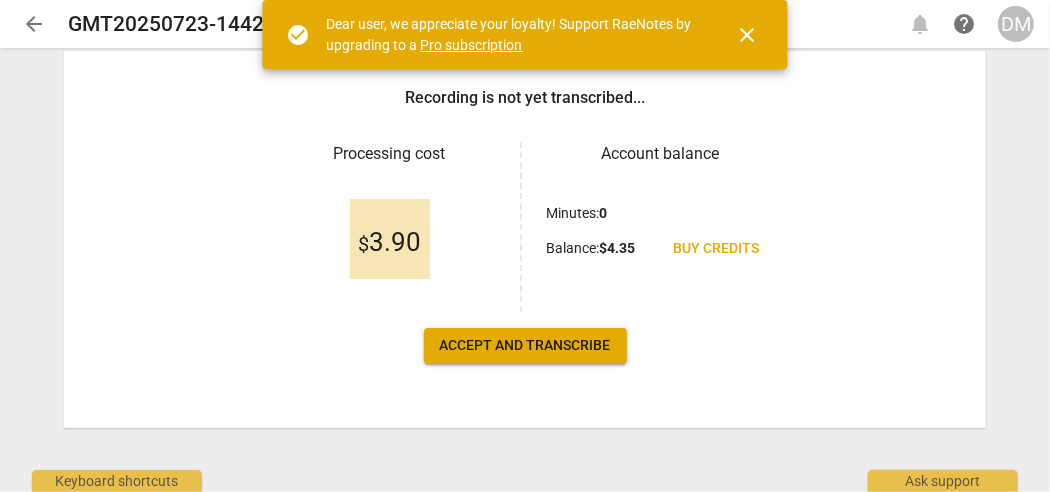 click on "Accept and transcribe" at bounding box center (525, 346) 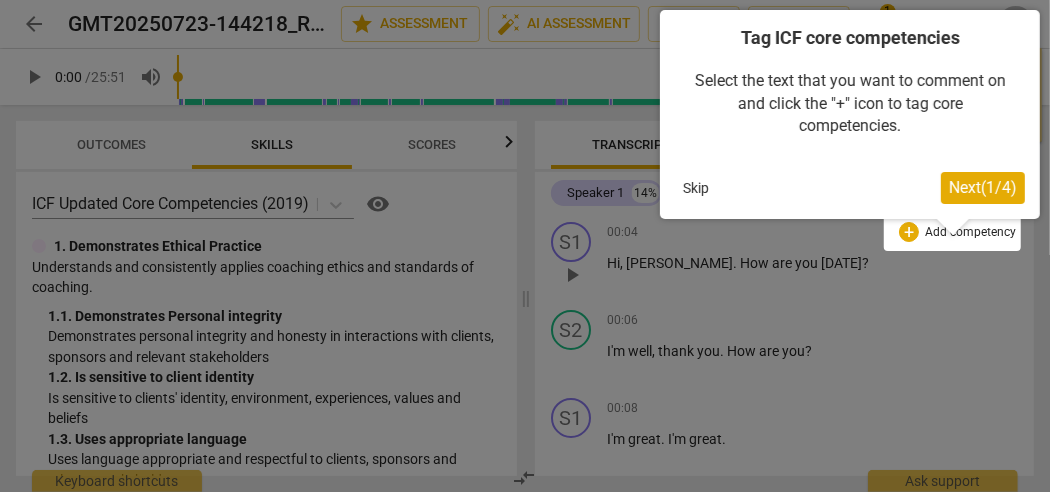 click on "Skip" at bounding box center (696, 188) 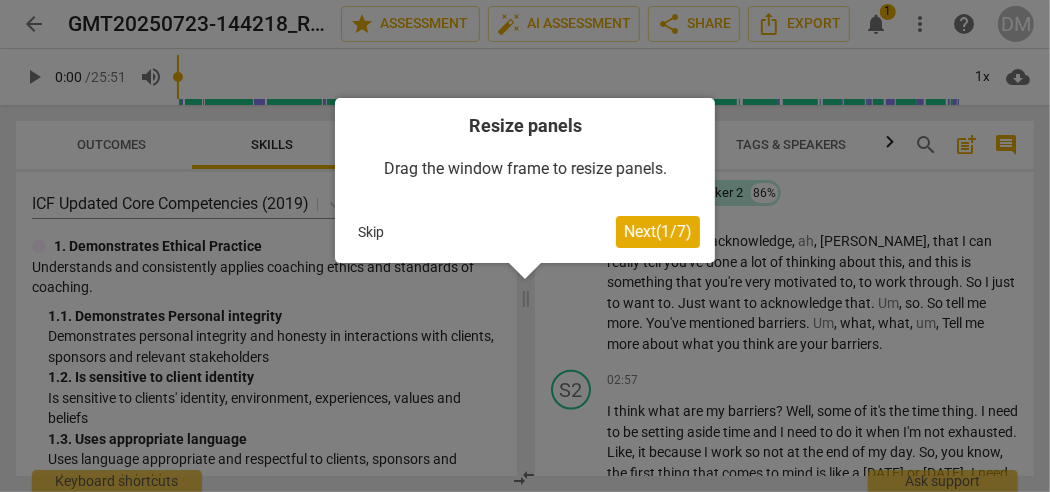 scroll, scrollTop: 1000, scrollLeft: 0, axis: vertical 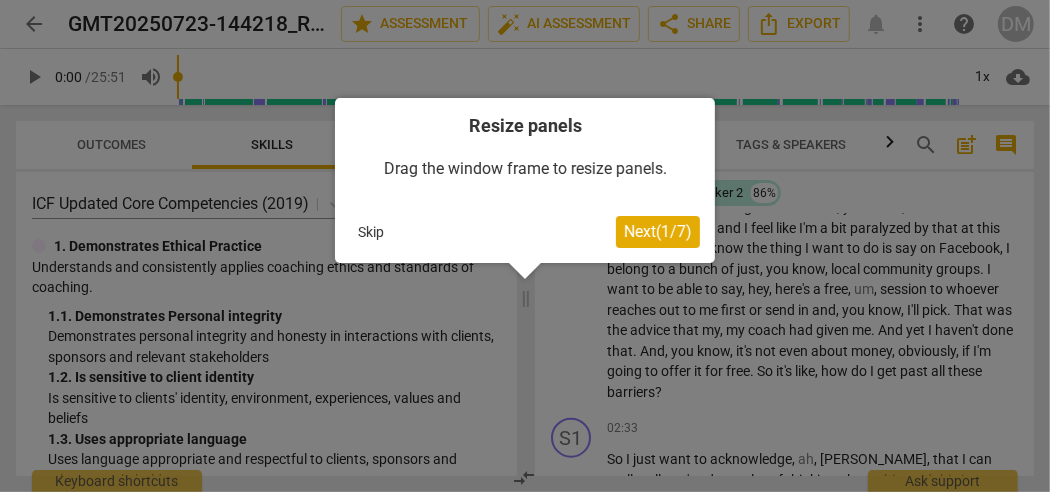 click on "Skip" at bounding box center [371, 232] 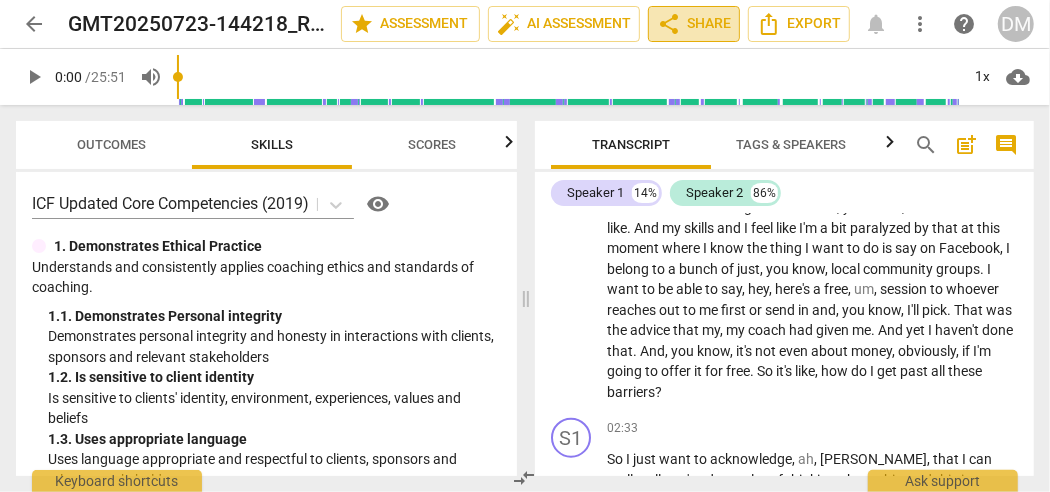 click on "share    Share" at bounding box center (694, 24) 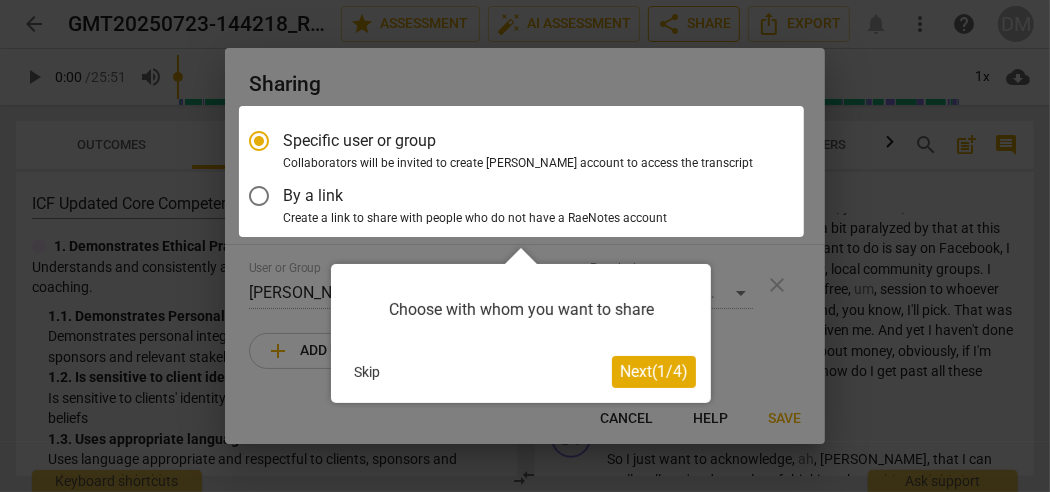 scroll, scrollTop: 0, scrollLeft: 0, axis: both 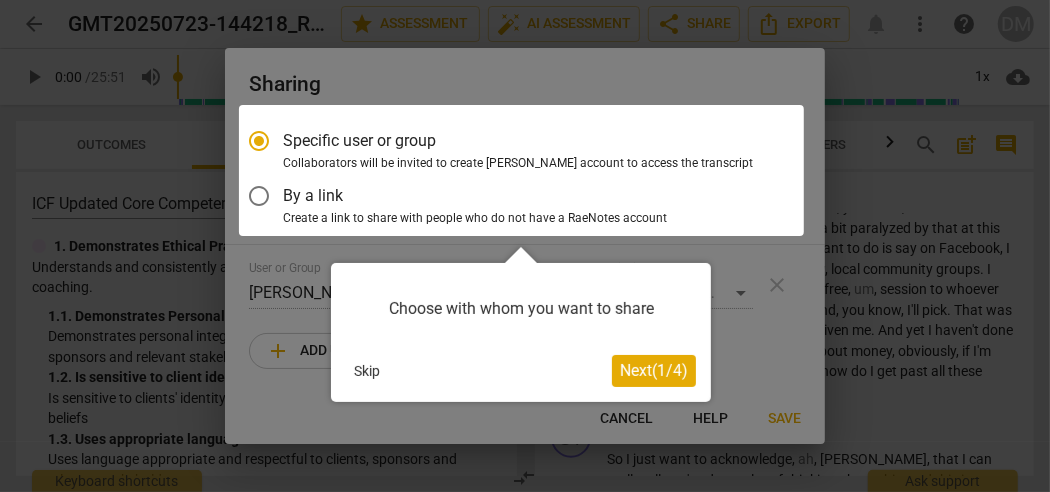click on "Skip" at bounding box center (367, 371) 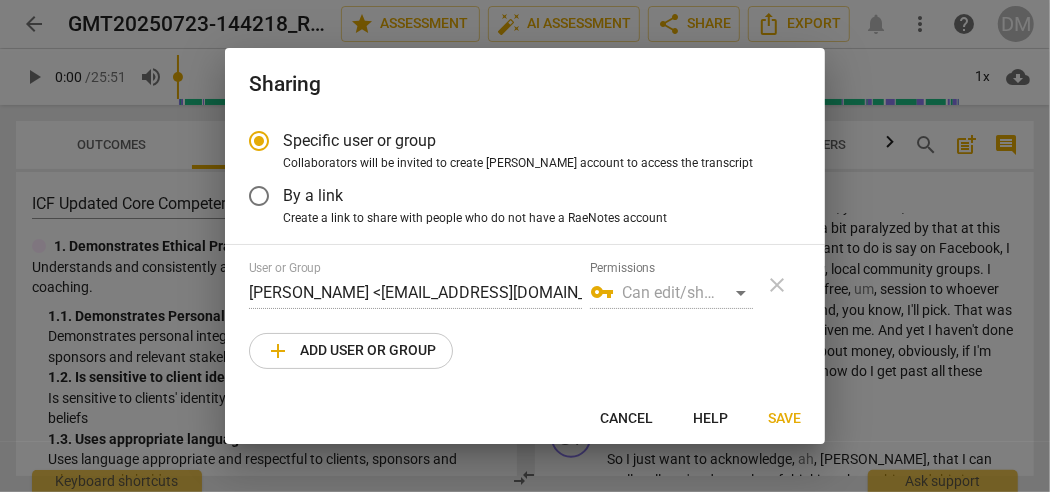 click on "vpn_key Can edit/share" at bounding box center (671, 293) 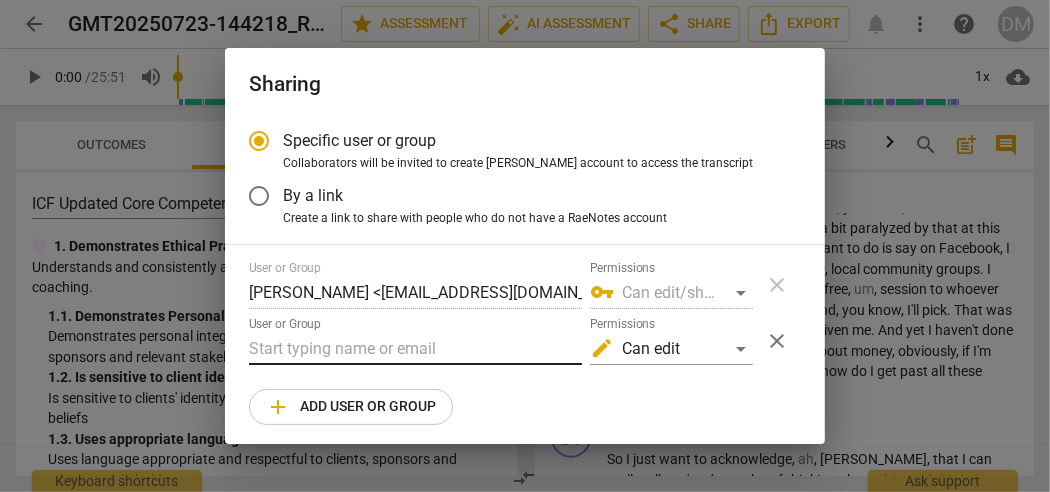 click at bounding box center (415, 349) 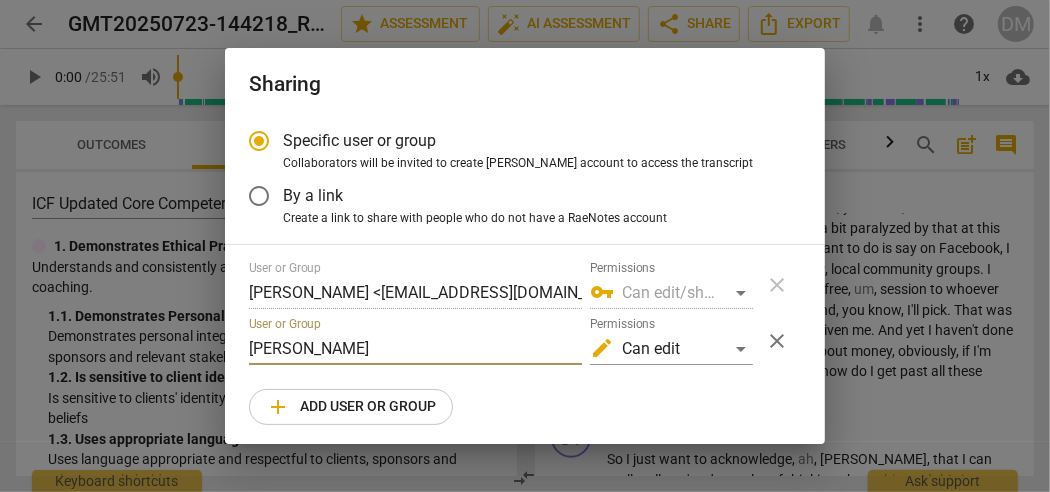 drag, startPoint x: 353, startPoint y: 349, endPoint x: 478, endPoint y: 343, distance: 125.14392 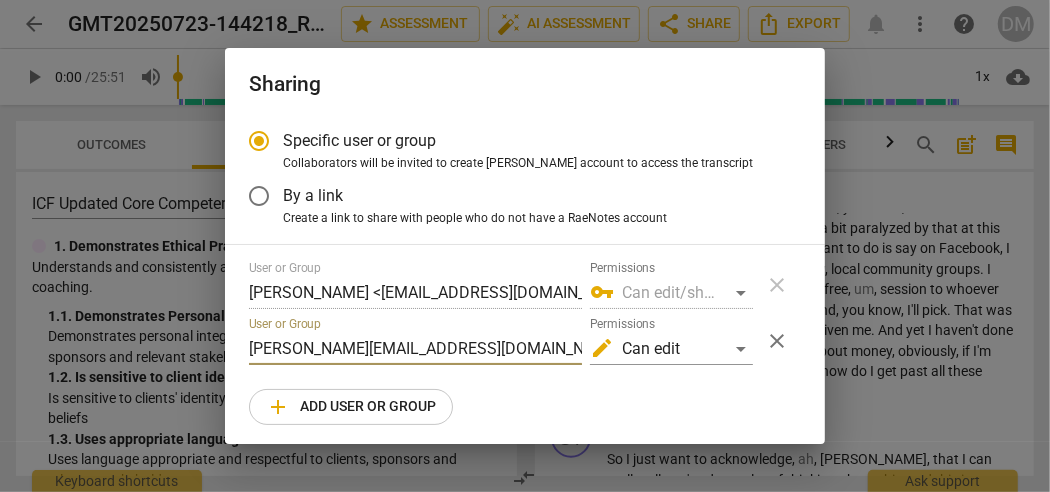 type on "[PERSON_NAME][EMAIL_ADDRESS][DOMAIN_NAME]" 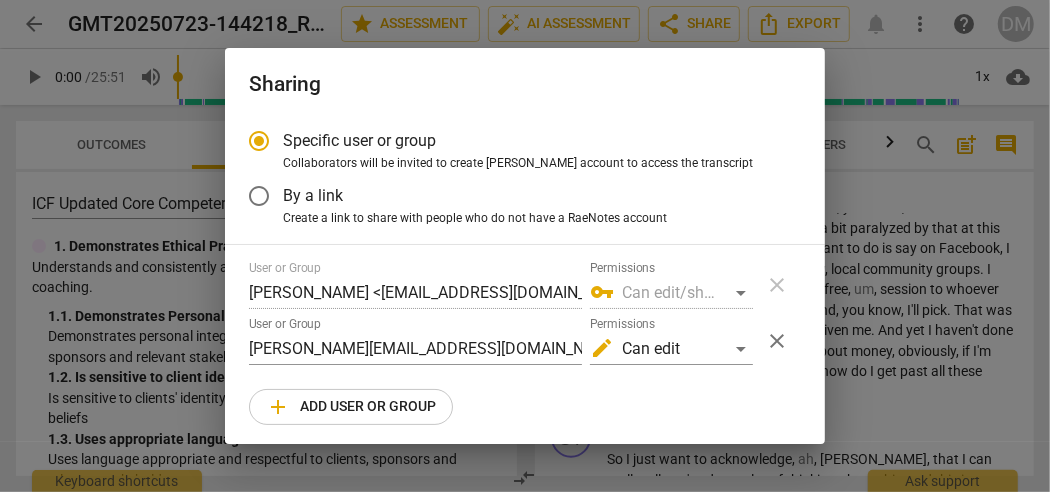click on "vpn_key Can edit/share" at bounding box center [671, 293] 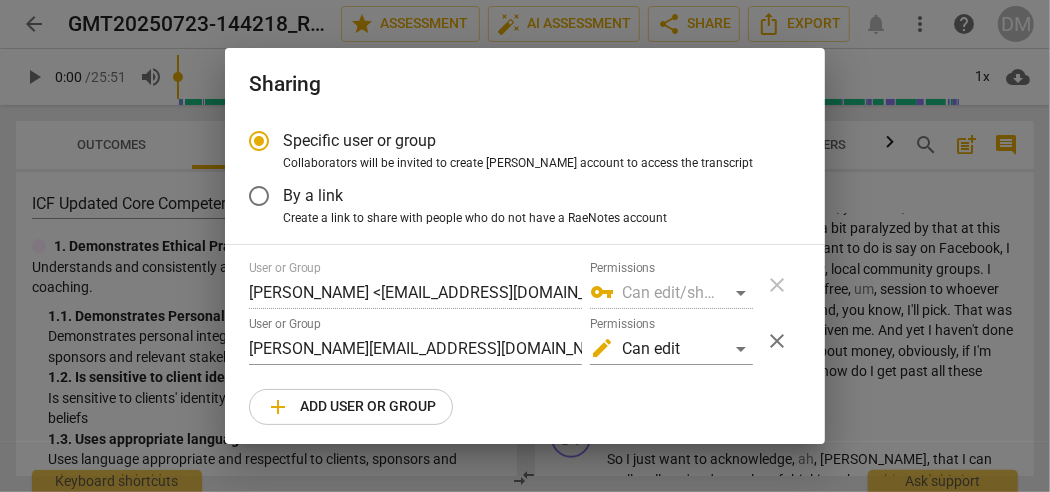 click on "User or Group [PERSON_NAME] <[EMAIL_ADDRESS][DOMAIN_NAME]> Permissions vpn_key Can edit/share close User or Group [PERSON_NAME][EMAIL_ADDRESS][DOMAIN_NAME] Permissions edit Can edit close add Add user or group" at bounding box center (525, 343) 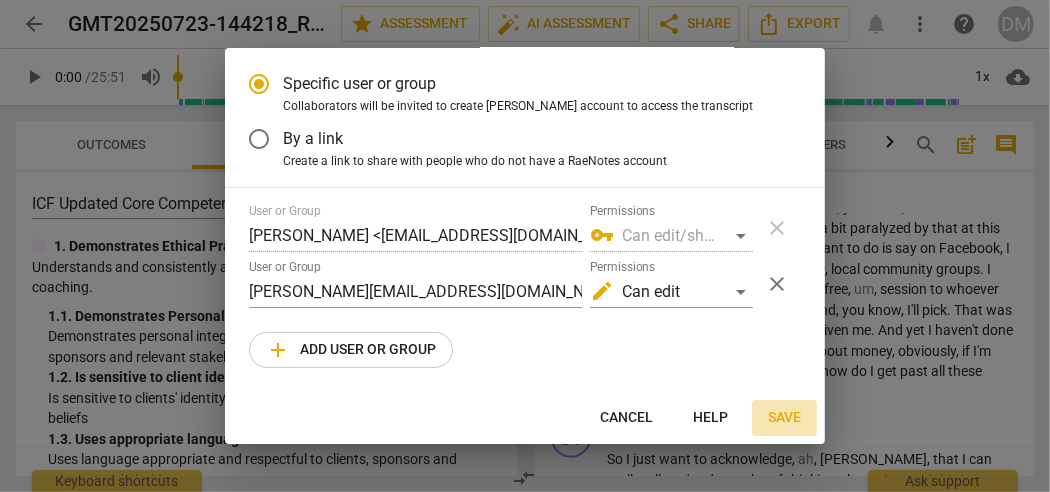 click on "Save" at bounding box center [784, 418] 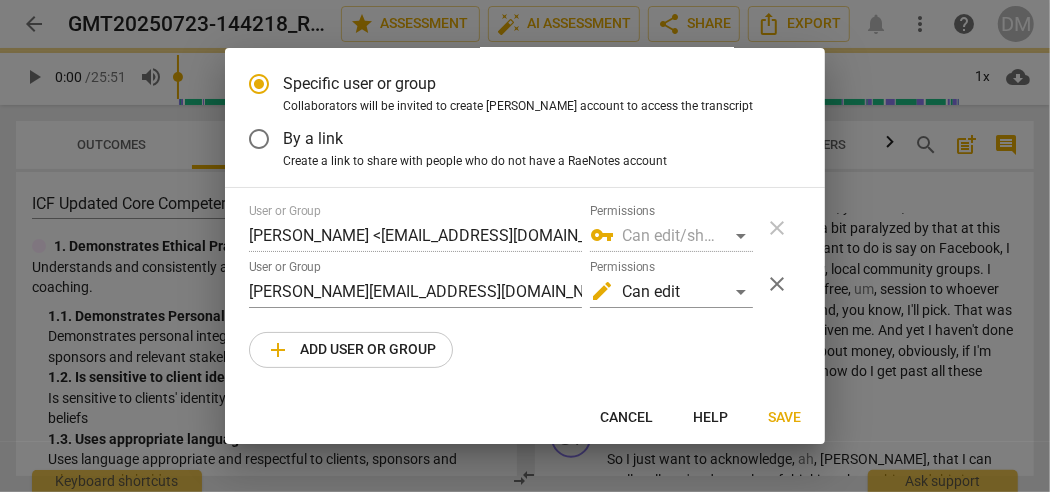 radio on "false" 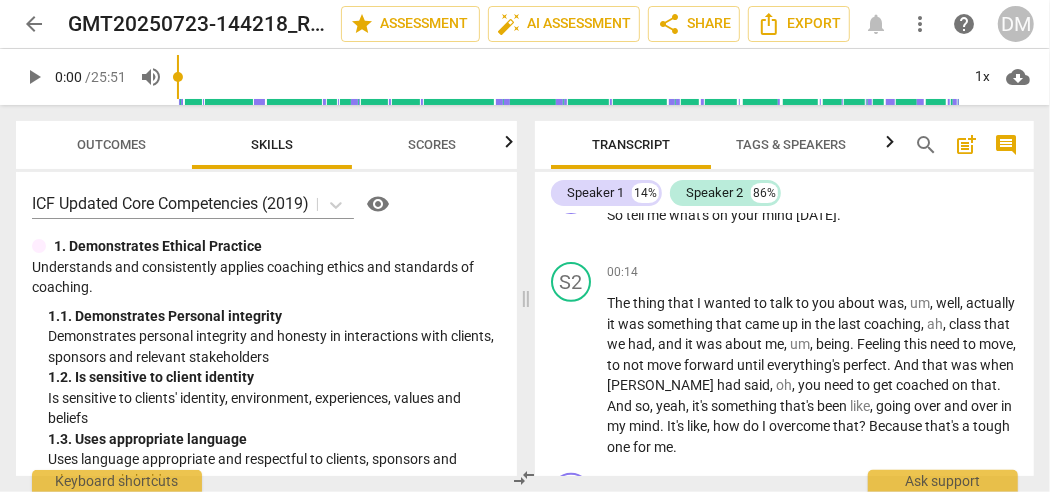 scroll, scrollTop: 500, scrollLeft: 0, axis: vertical 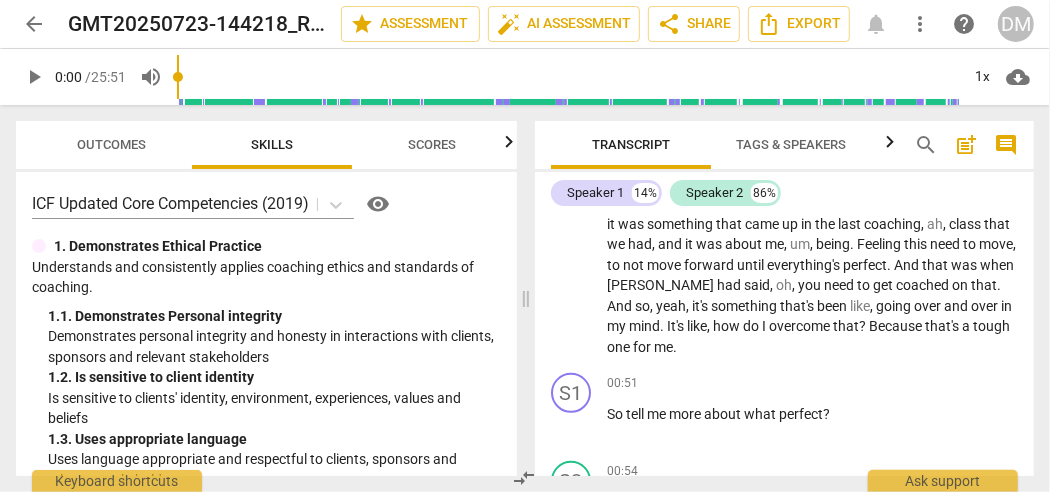 click on "cloud_download" at bounding box center [1018, 77] 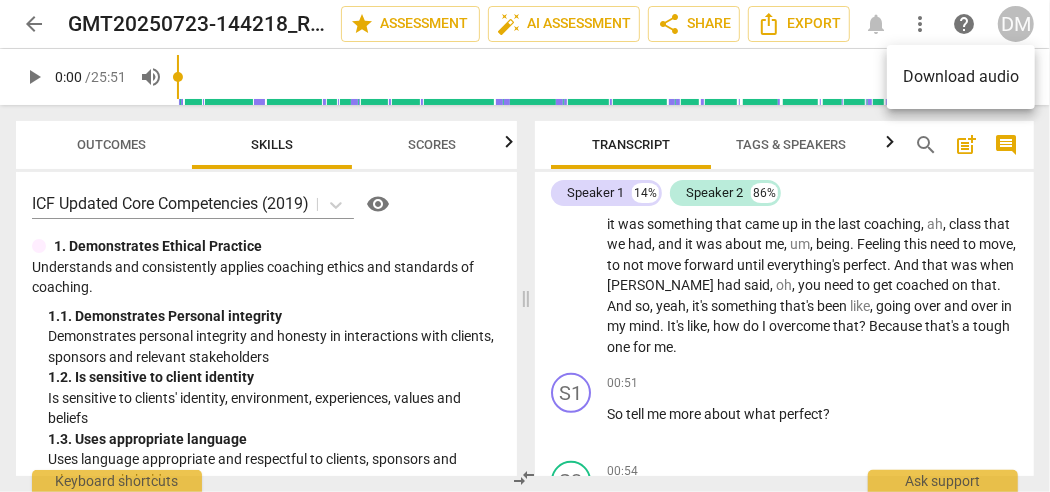 click on "Download audio" at bounding box center (961, 77) 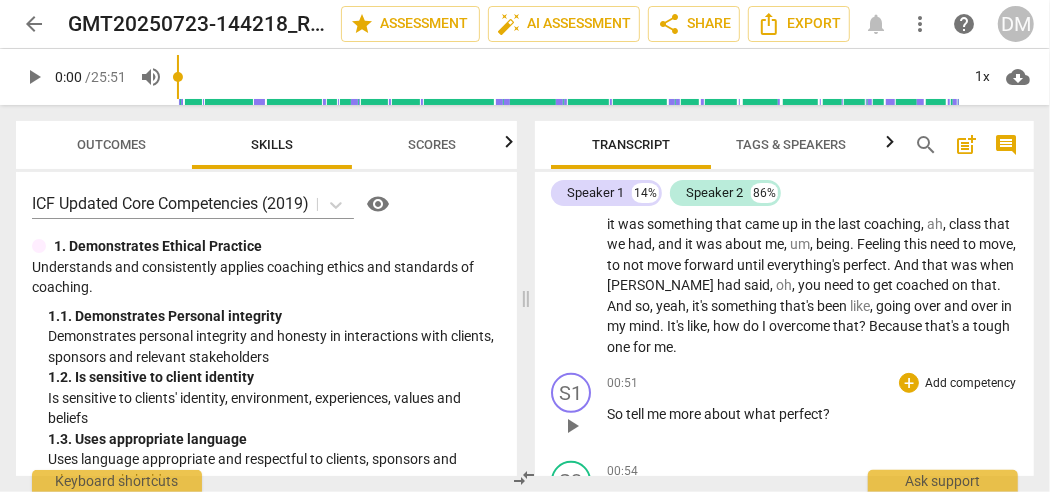 click on "00:51 + Add competency keyboard_arrow_right So   tell   me   more   about   what   perfect ?" at bounding box center (812, 409) 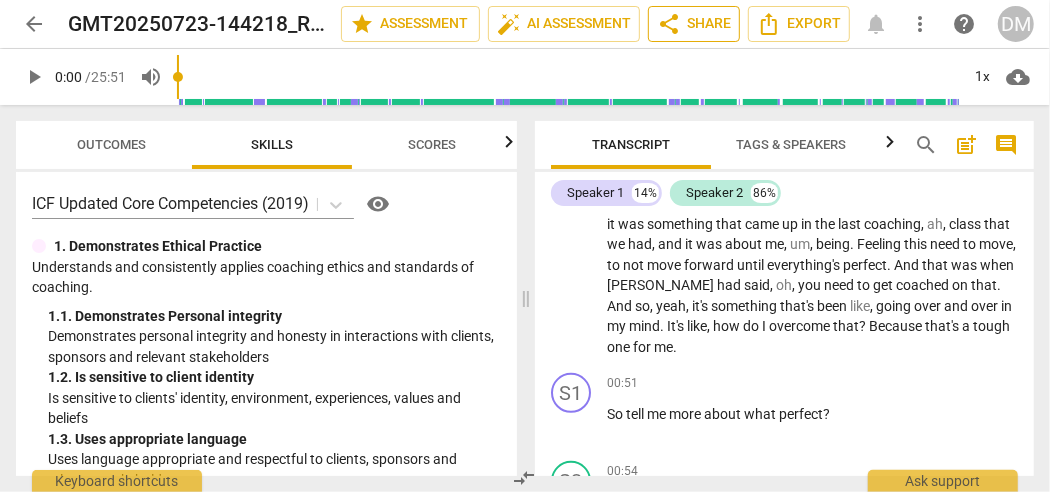 click on "share    Share" at bounding box center (694, 24) 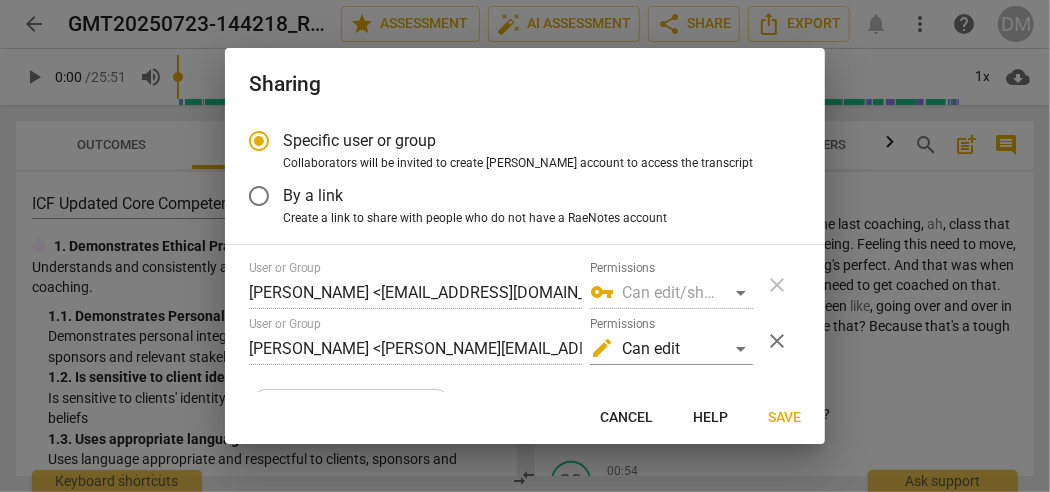 click on "Cancel Help Save" at bounding box center [525, 418] 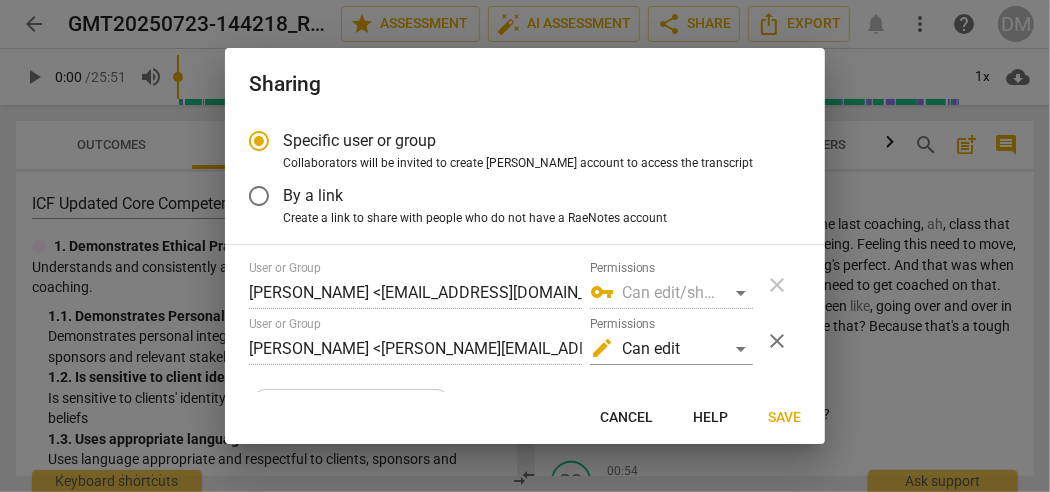 click at bounding box center [525, 246] 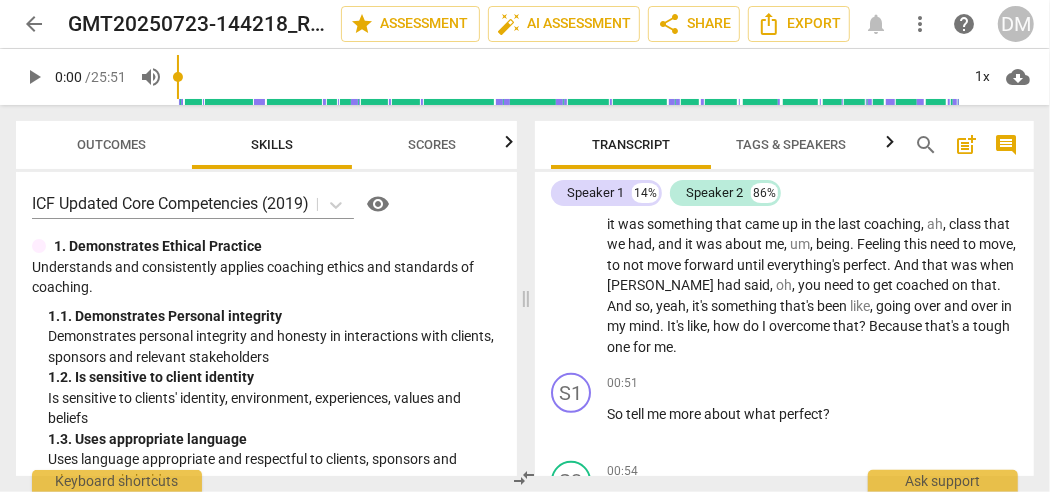 click on "arrow_back" at bounding box center [34, 24] 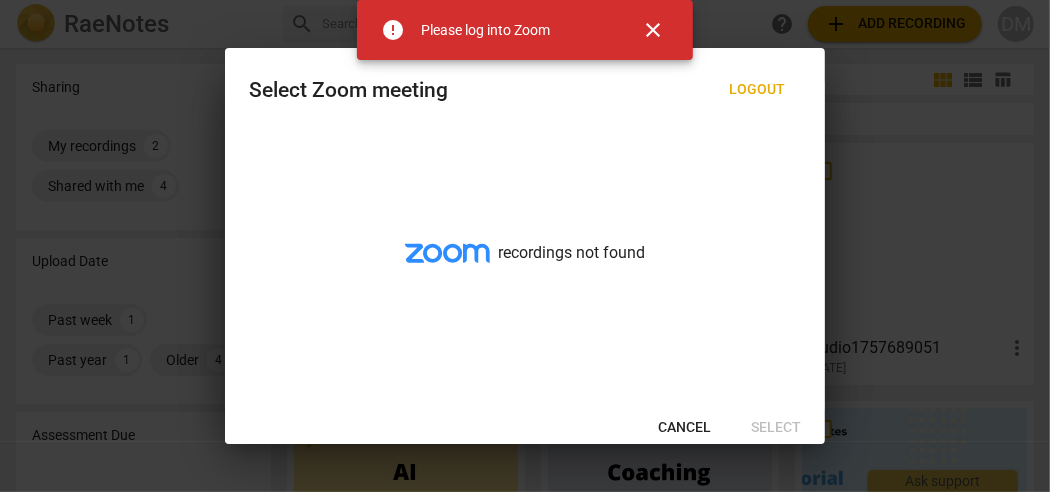 click at bounding box center [525, 246] 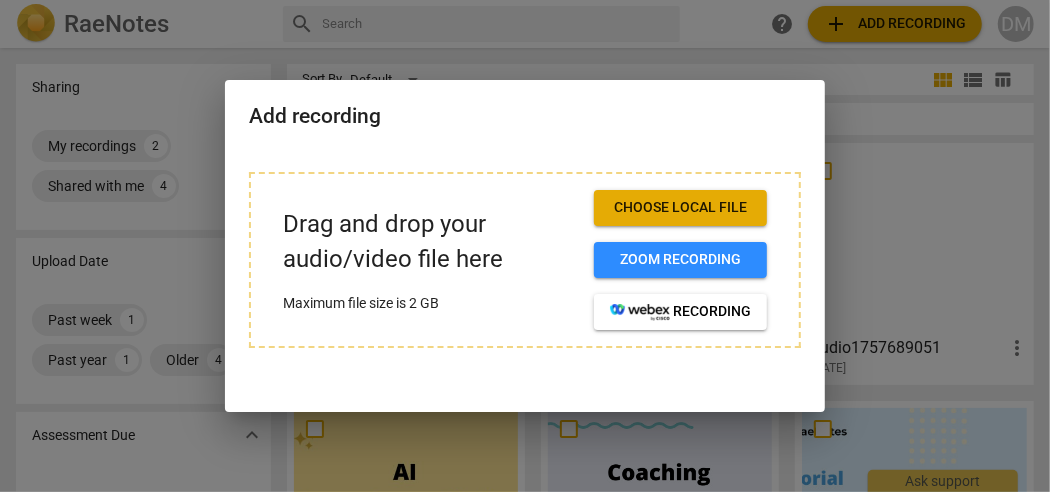 click at bounding box center (525, 246) 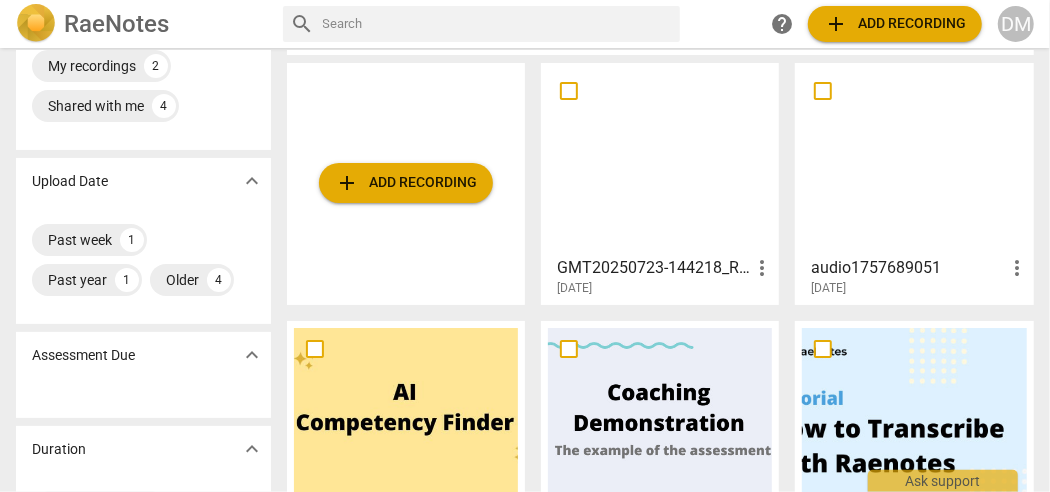 scroll, scrollTop: 0, scrollLeft: 0, axis: both 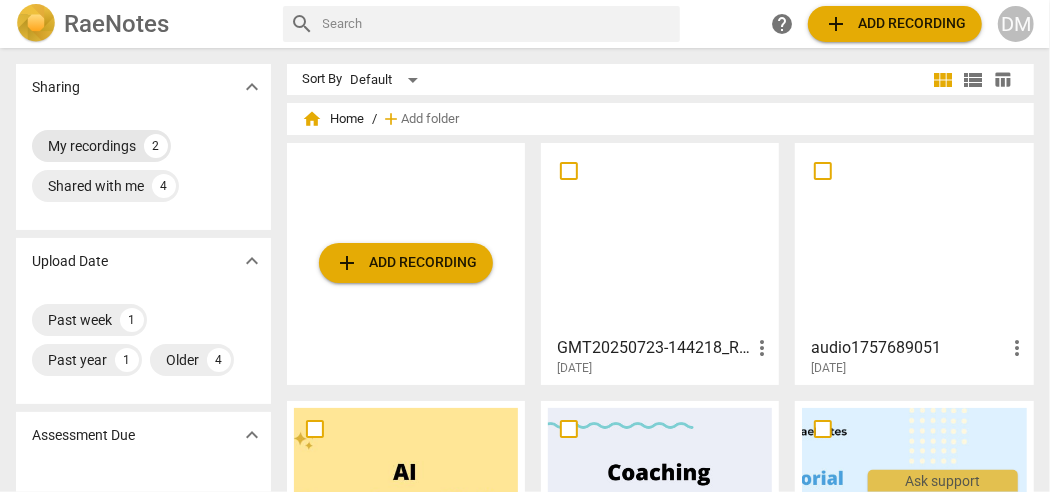 click on "My recordings" at bounding box center (92, 146) 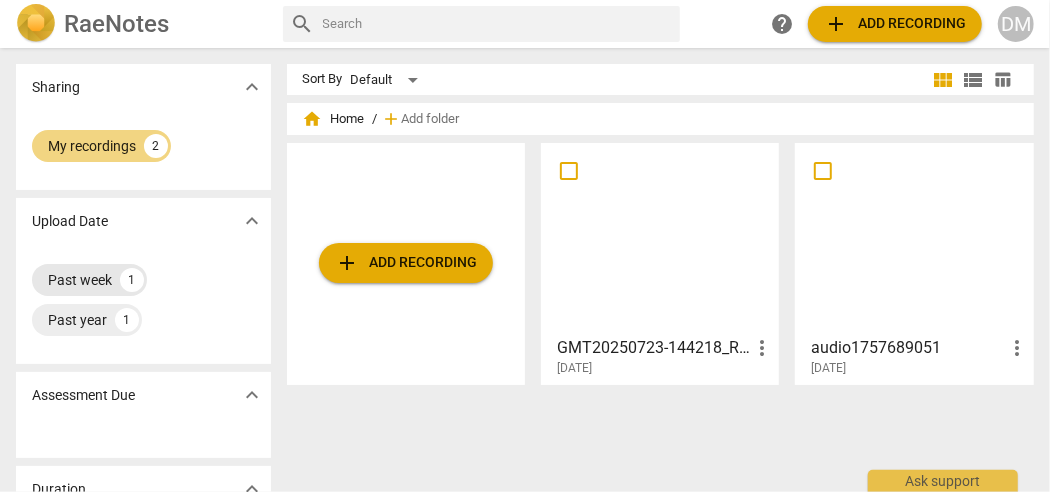 click on "Past week" at bounding box center [80, 280] 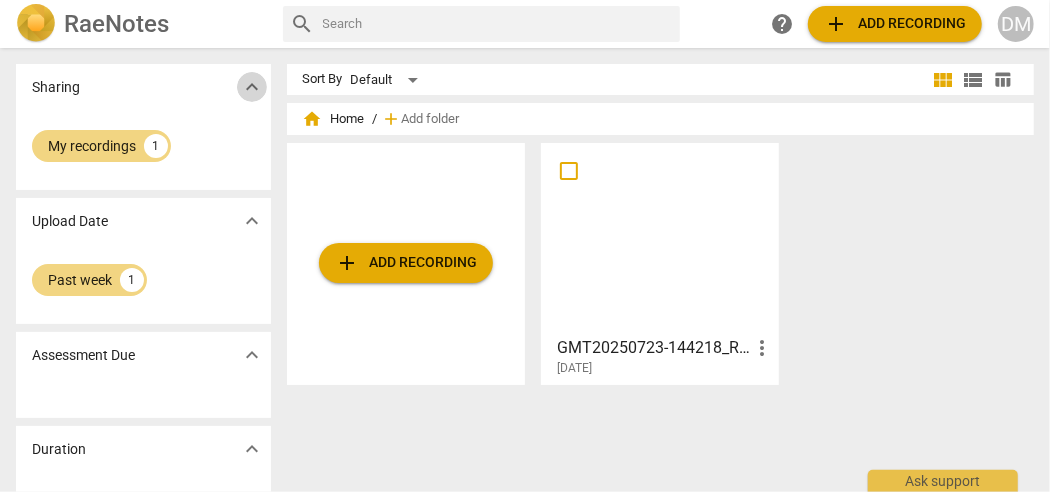 click on "expand_more" at bounding box center (252, 87) 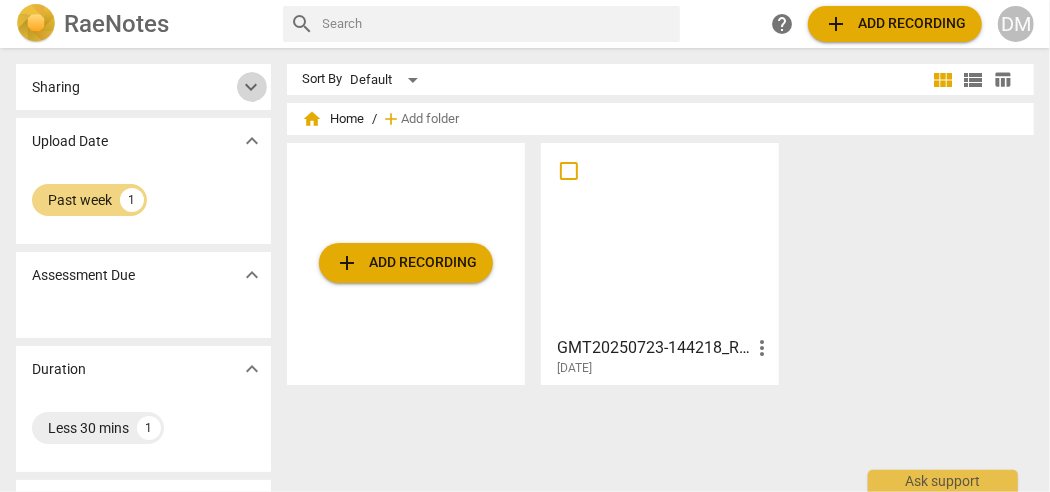 click on "expand_more" at bounding box center (252, 87) 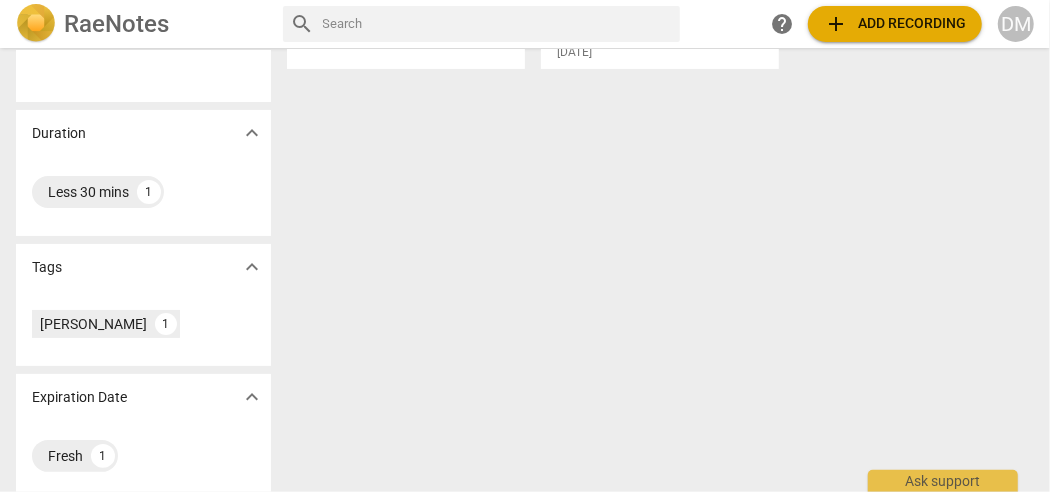 scroll, scrollTop: 332, scrollLeft: 0, axis: vertical 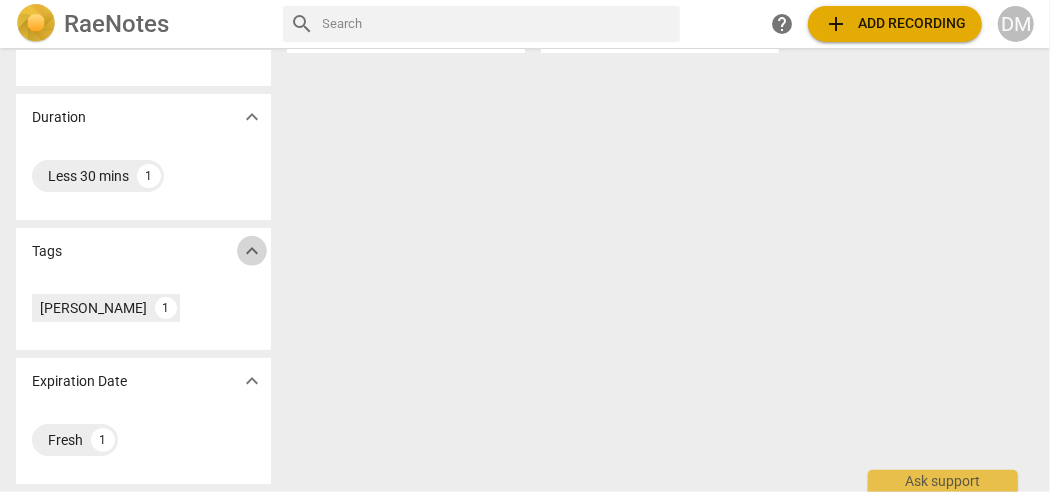 click on "expand_more" at bounding box center [252, 251] 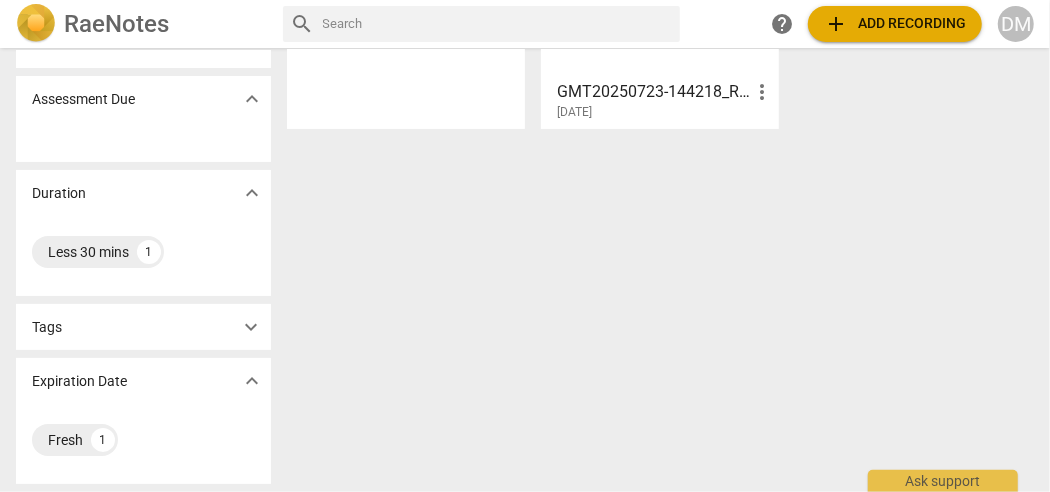 scroll, scrollTop: 256, scrollLeft: 0, axis: vertical 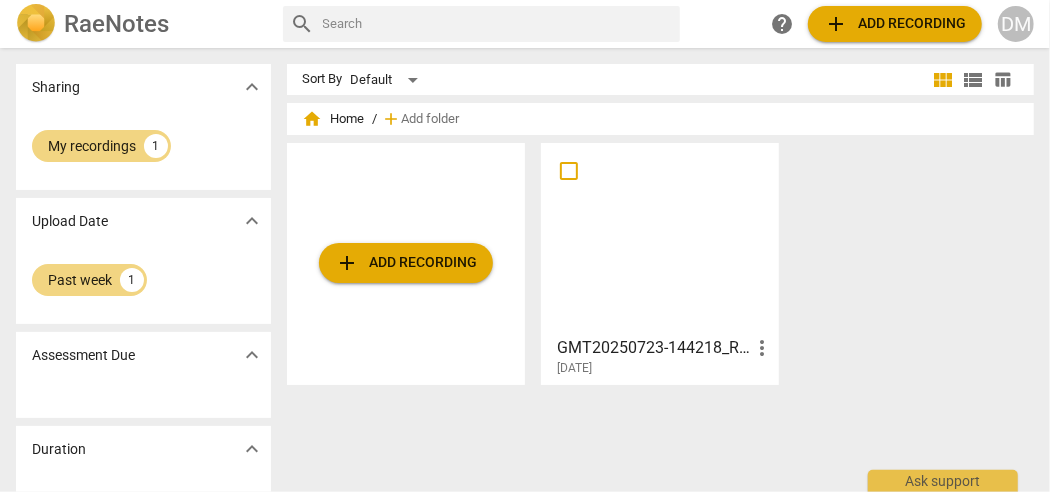 click on "expand_more" at bounding box center [252, 87] 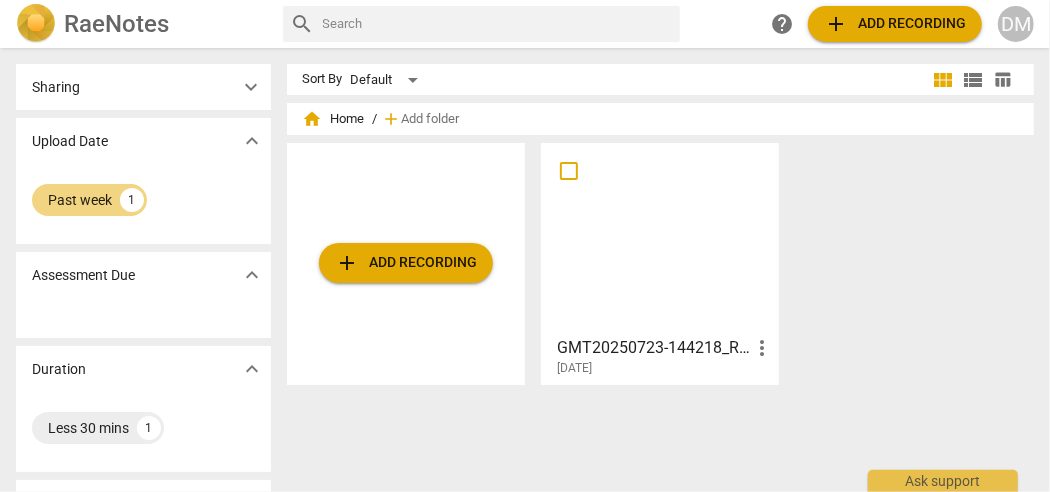 click on "expand_more" at bounding box center (252, 87) 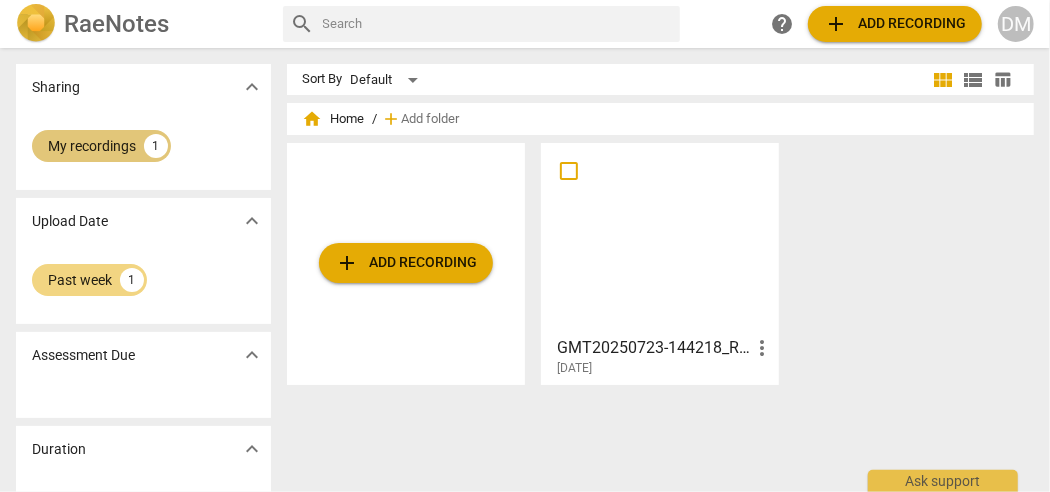 click on "My recordings" at bounding box center [92, 146] 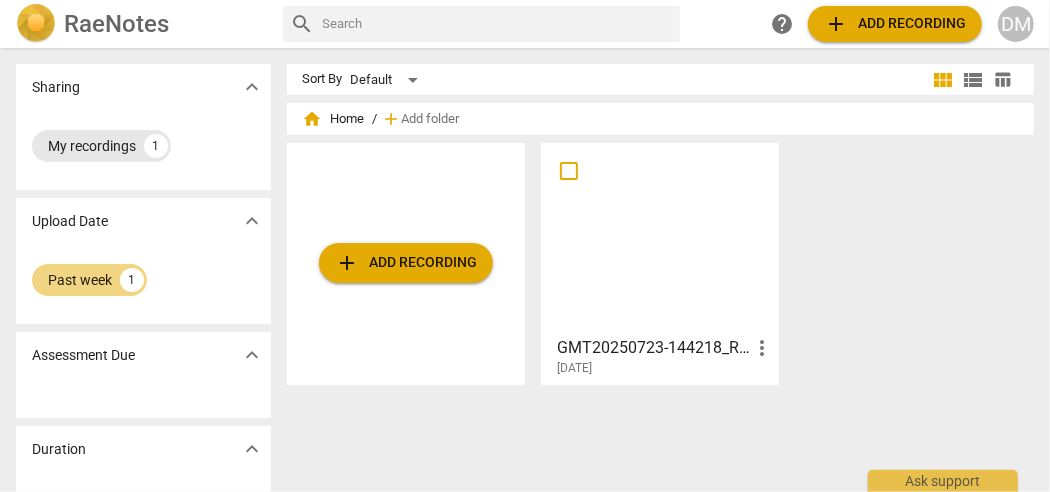 click on "My recordings" at bounding box center [92, 146] 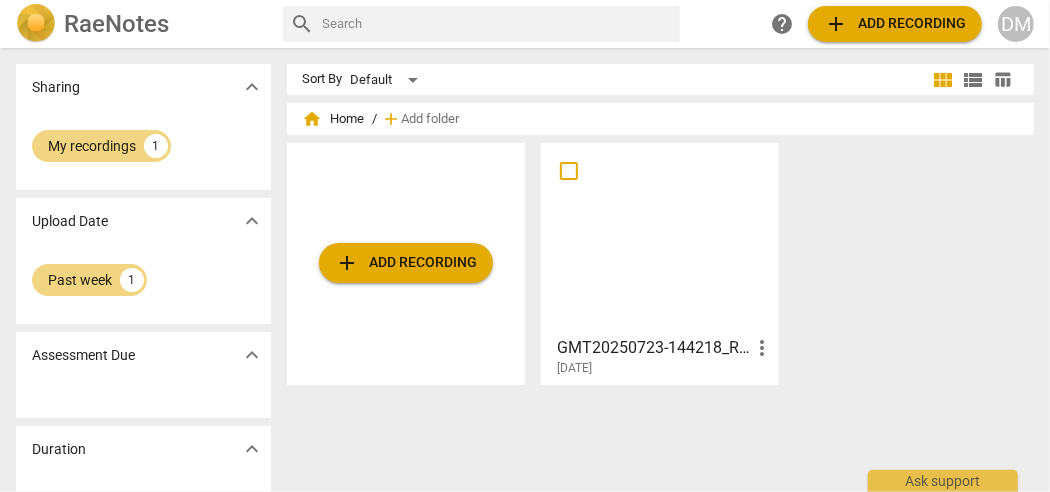 click on "expand_more" at bounding box center [252, 355] 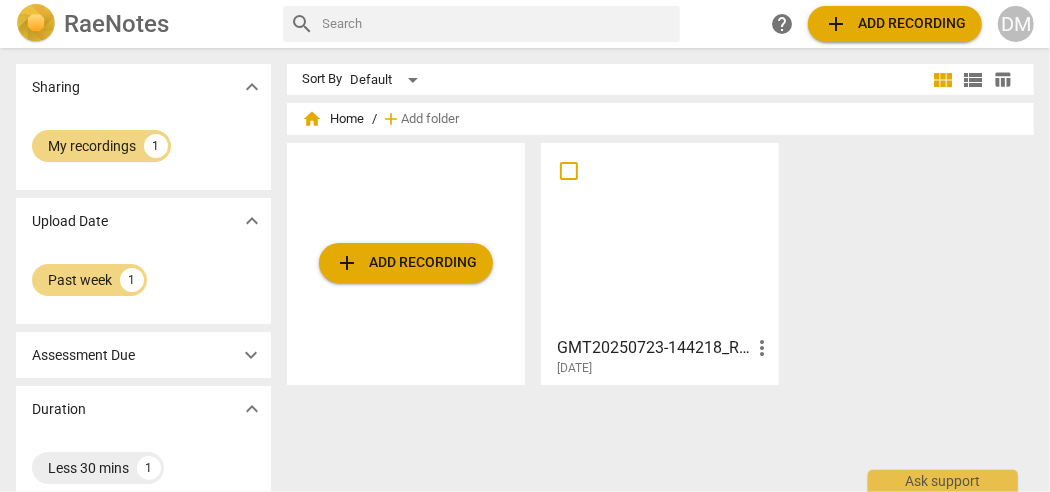 click on "expand_more" at bounding box center (252, 355) 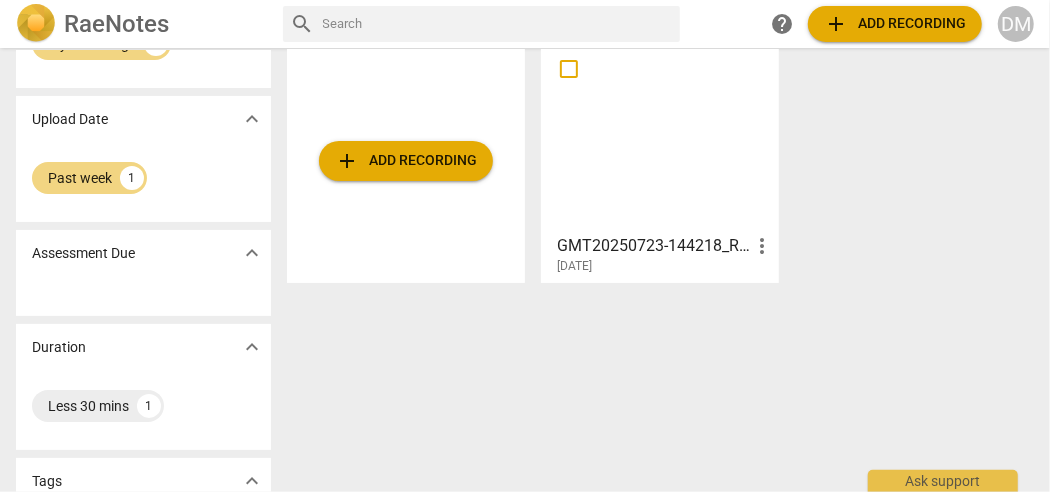 scroll, scrollTop: 0, scrollLeft: 0, axis: both 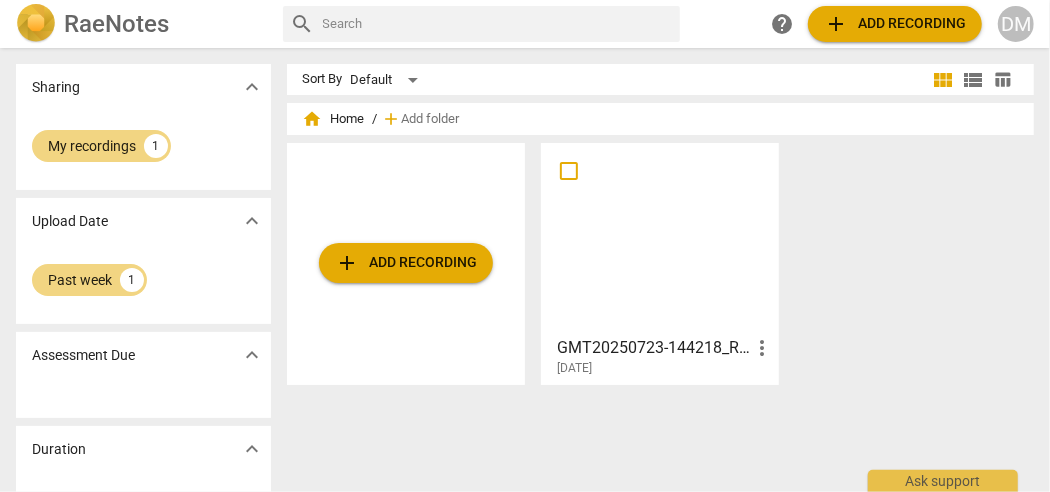 click at bounding box center (660, 238) 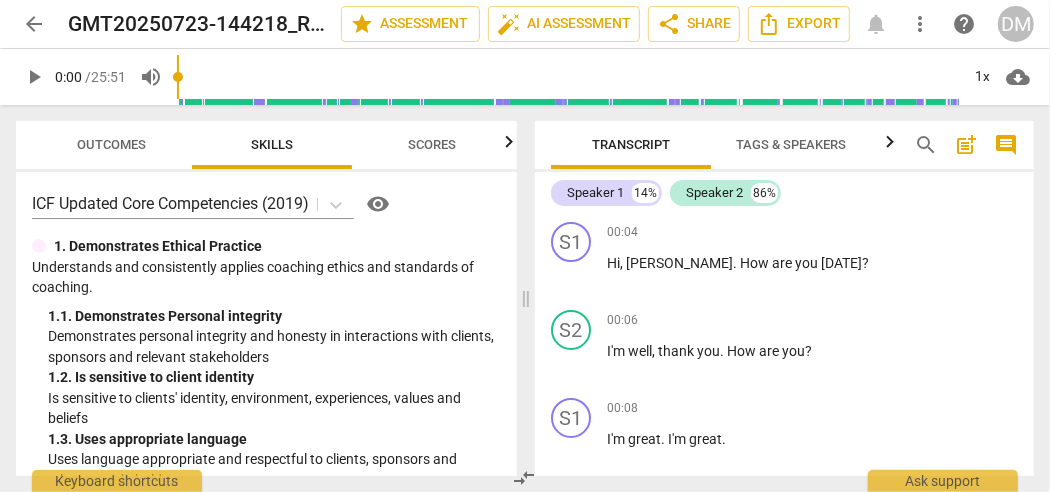 click on "Analytics   New" at bounding box center (951, 145) 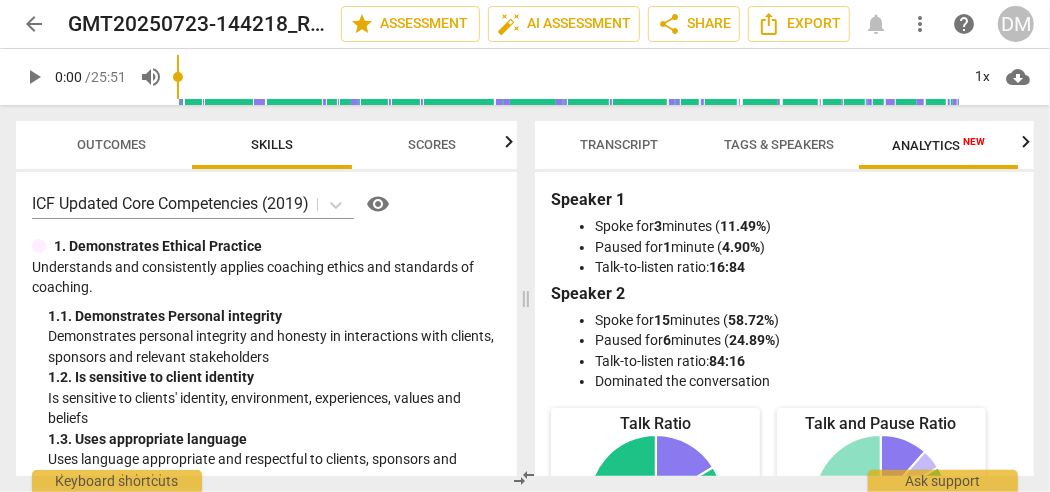 scroll, scrollTop: 0, scrollLeft: 12, axis: horizontal 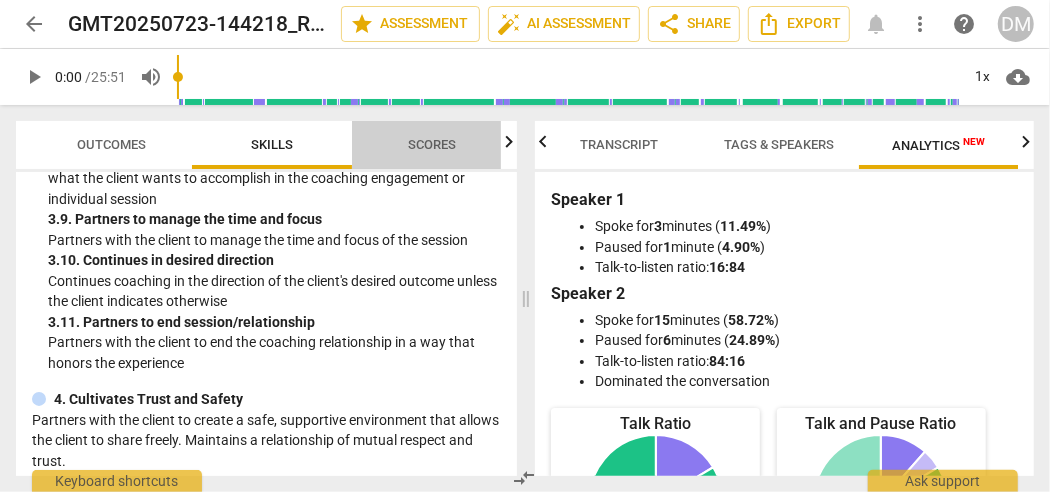 click on "Scores" at bounding box center (432, 144) 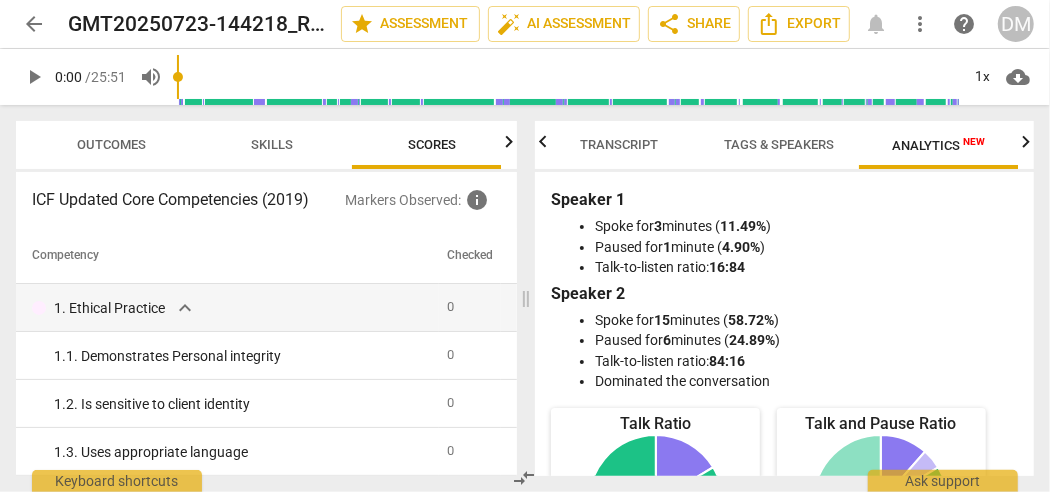 scroll, scrollTop: 0, scrollLeft: 10, axis: horizontal 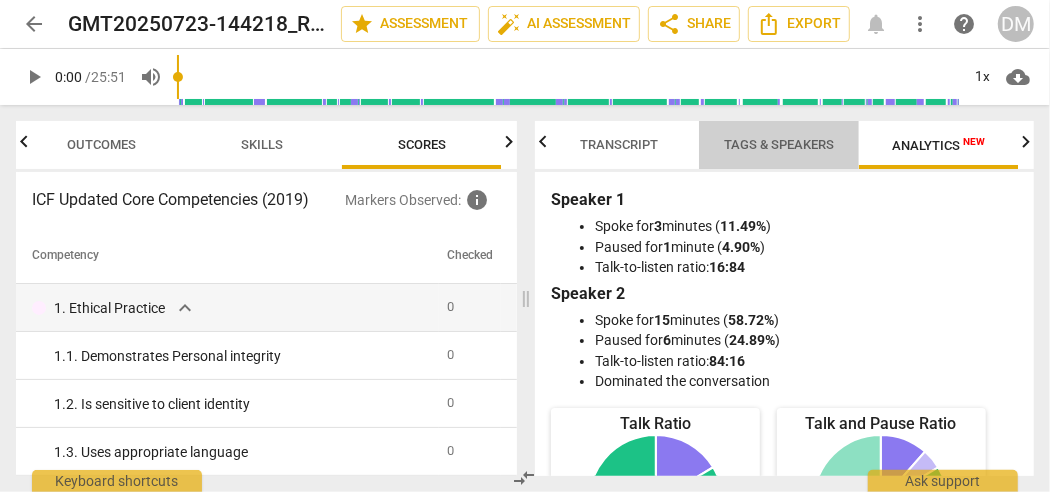 click on "Tags & Speakers" at bounding box center (779, 144) 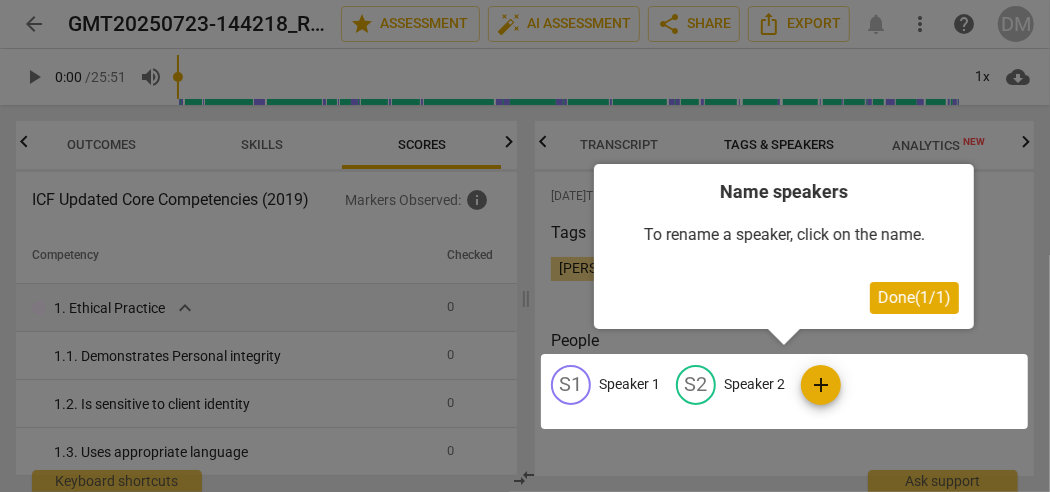 click on "Done  ( 1 / 1 )" at bounding box center [914, 297] 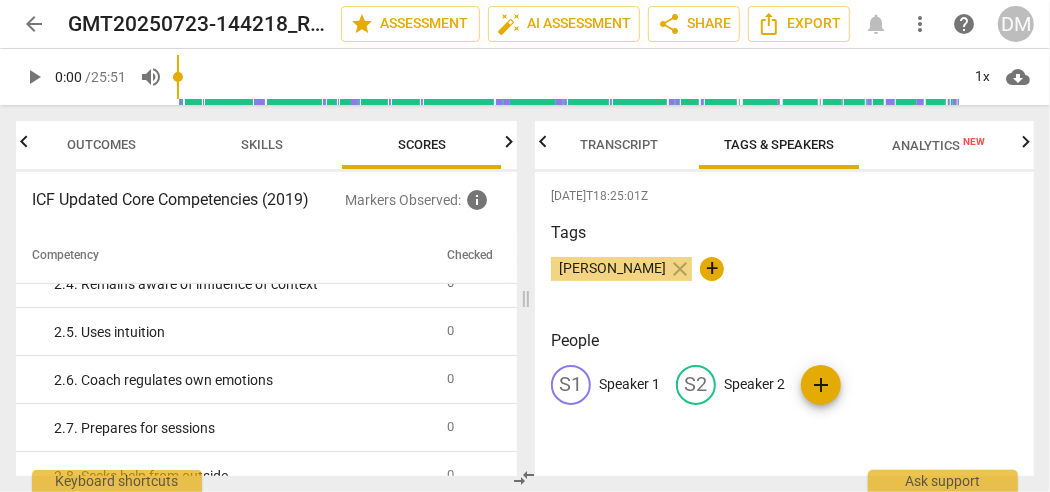 scroll, scrollTop: 0, scrollLeft: 0, axis: both 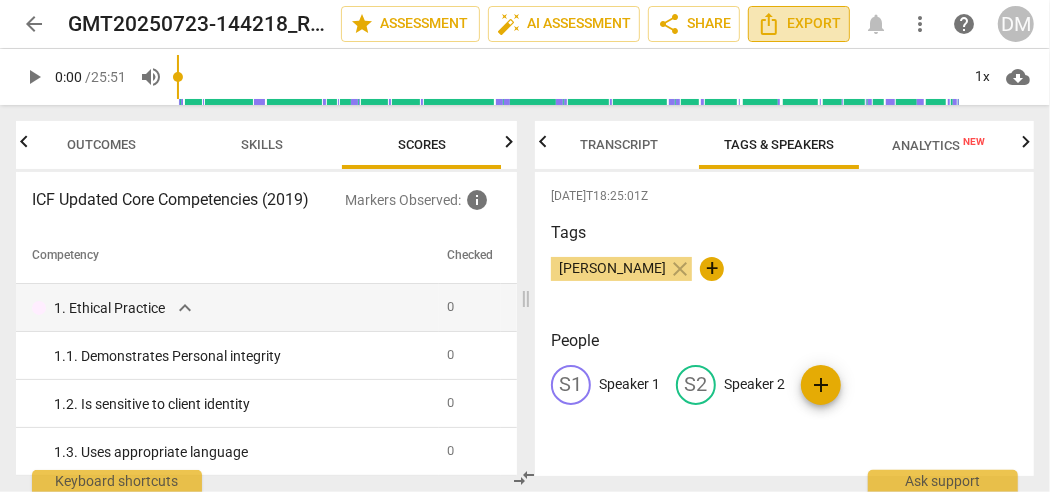 click on "Export" at bounding box center (799, 24) 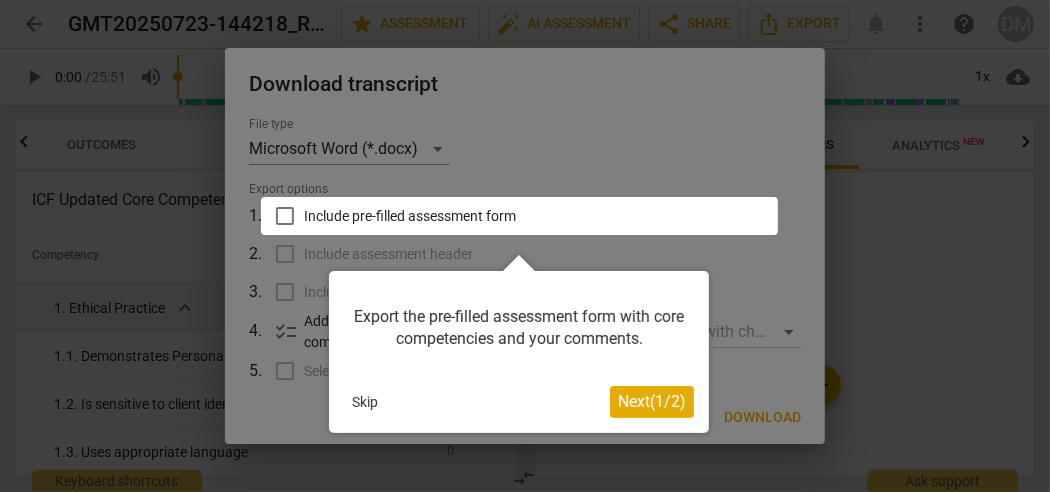 click on "Skip" at bounding box center [365, 402] 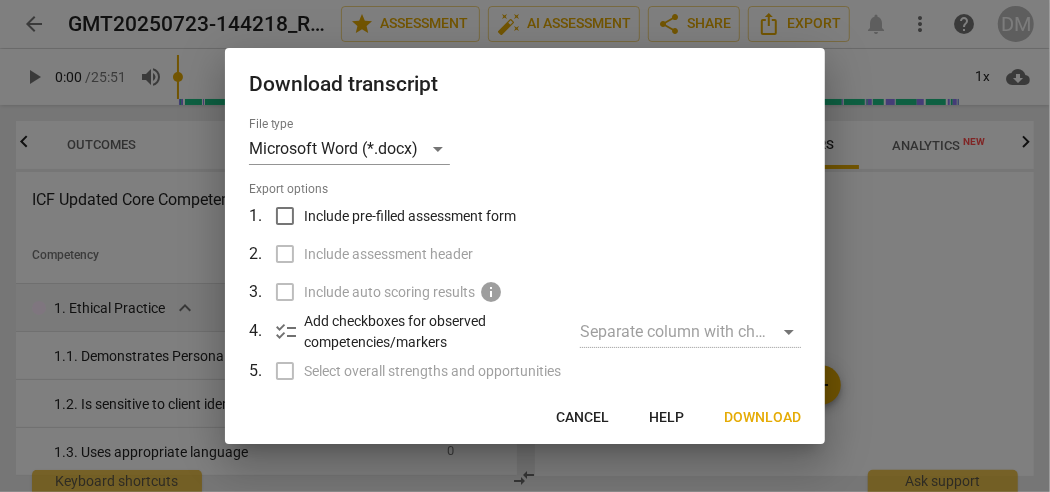 click at bounding box center (525, 246) 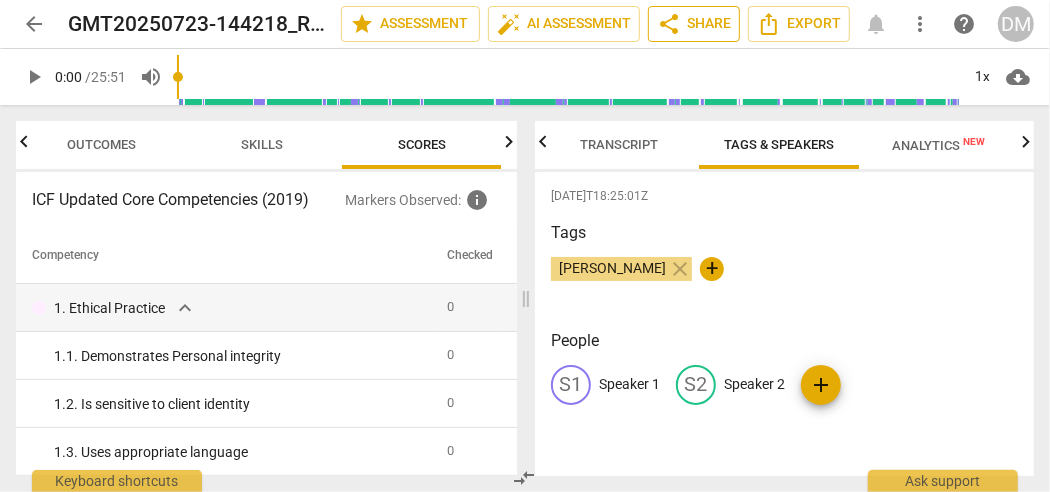 click on "share" at bounding box center (669, 24) 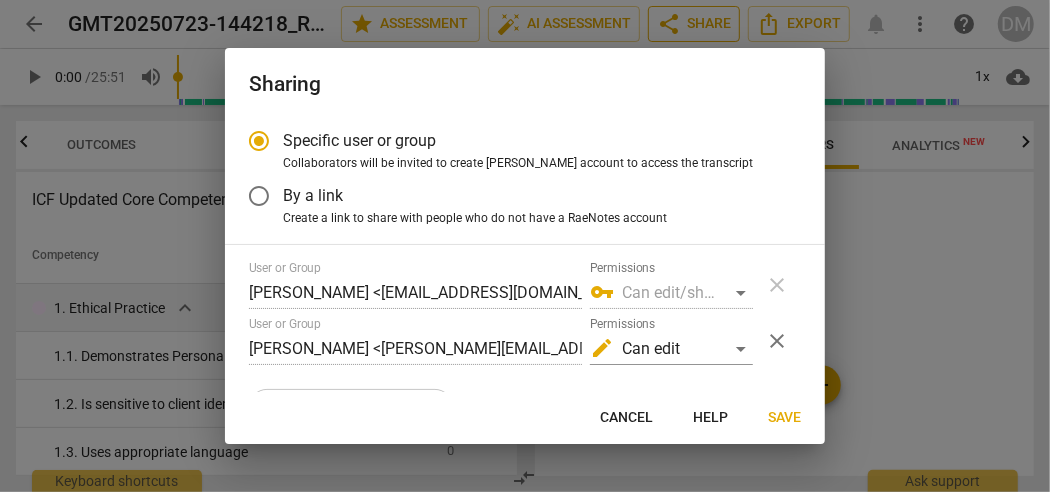 radio on "false" 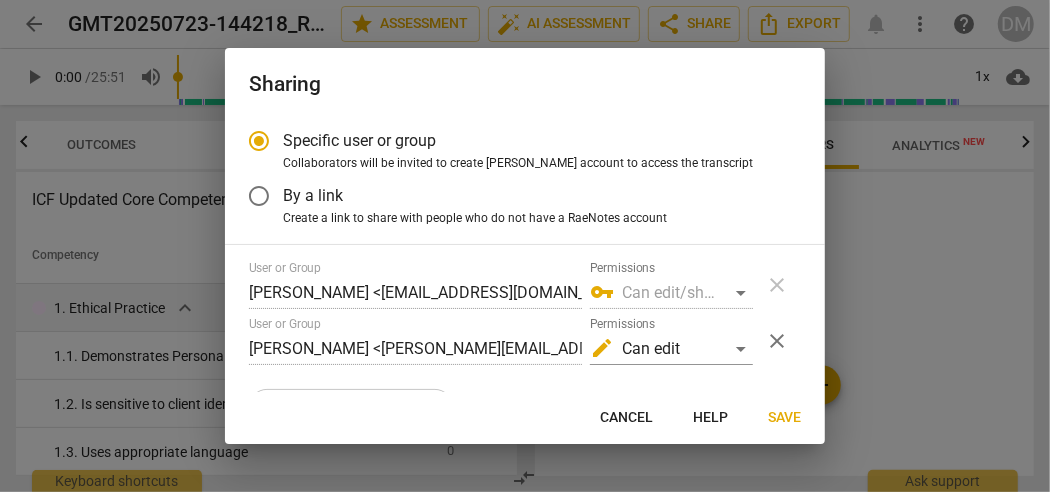 click on "By a link" at bounding box center (259, 196) 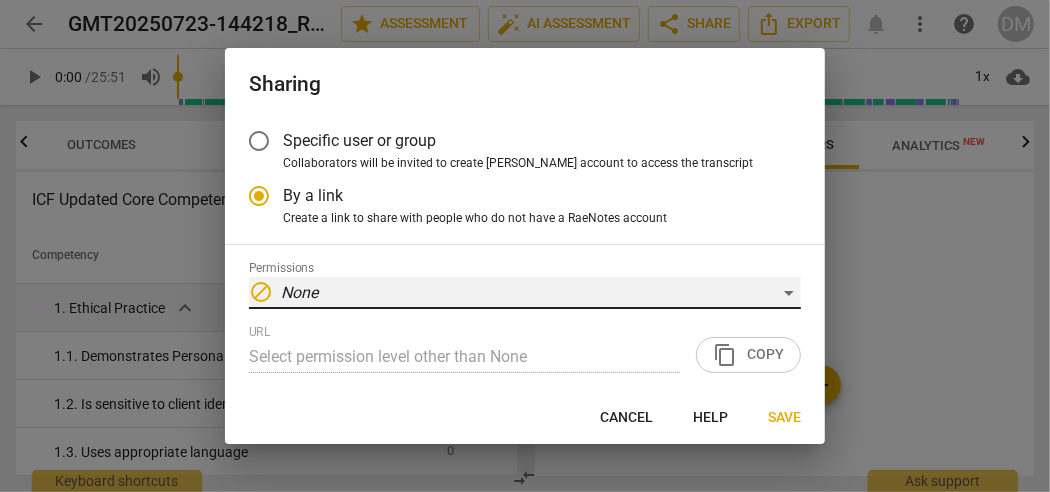 click on "None" at bounding box center [299, 292] 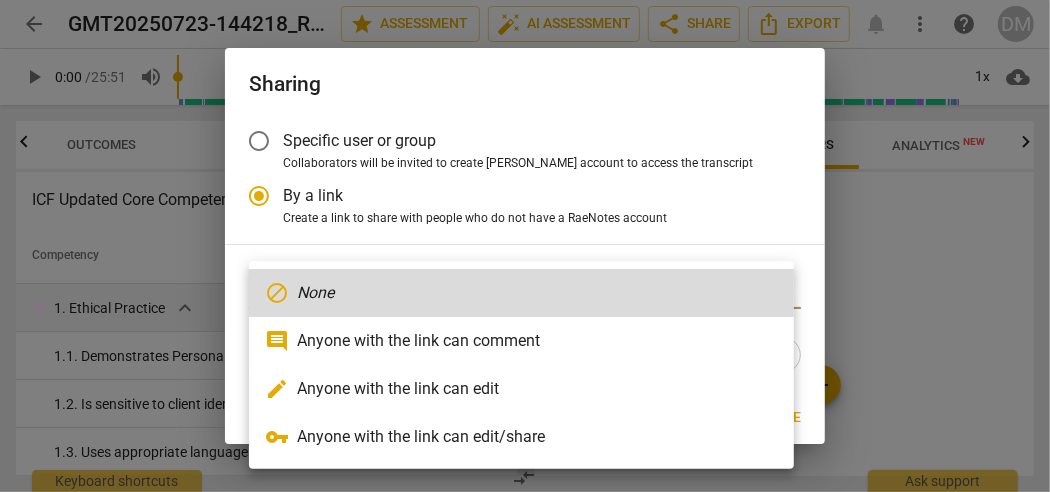 click on "edit Anyone with the link can edit" at bounding box center [521, 389] 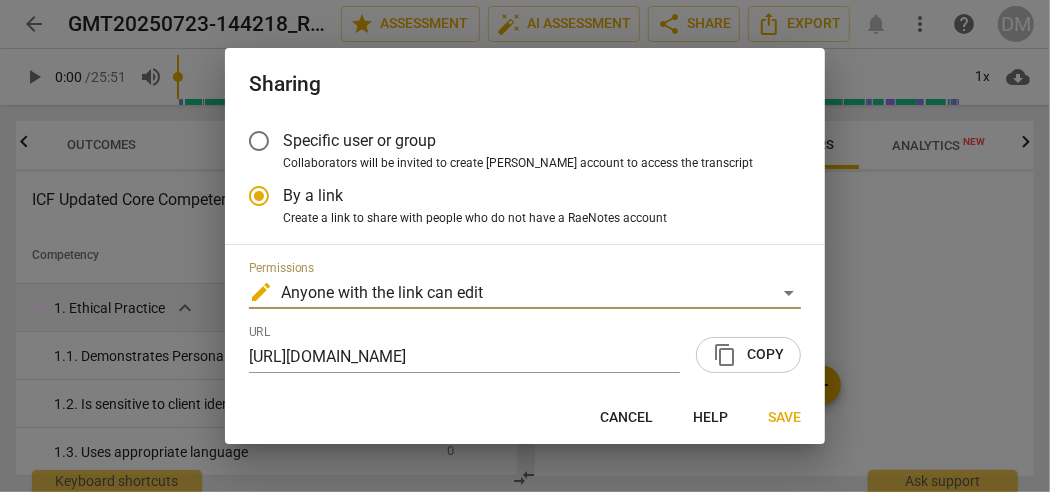 click on "content_copy   Copy" at bounding box center (748, 355) 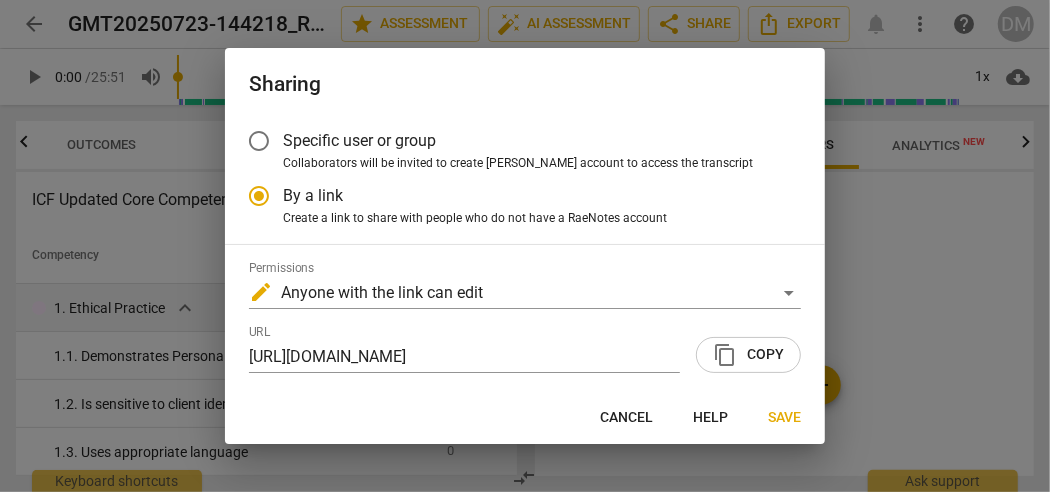 click at bounding box center (525, 246) 